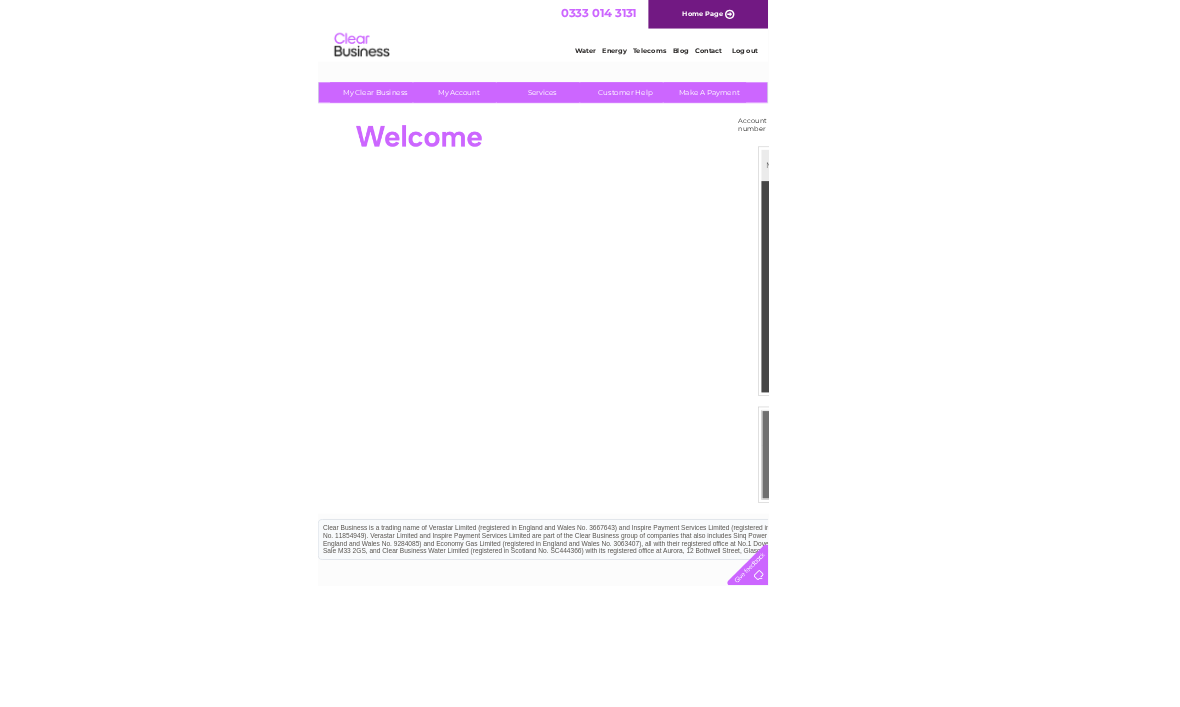 scroll, scrollTop: 0, scrollLeft: 0, axis: both 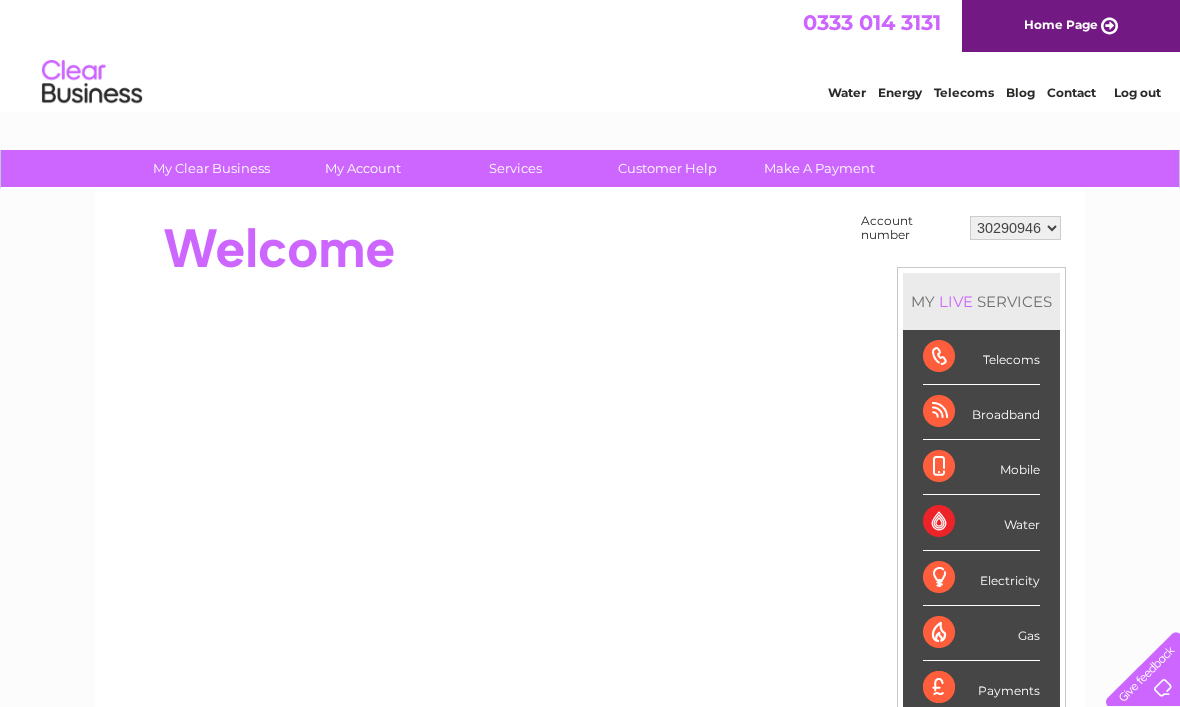 click on "30290946
30299832
30308984" at bounding box center [1015, 228] 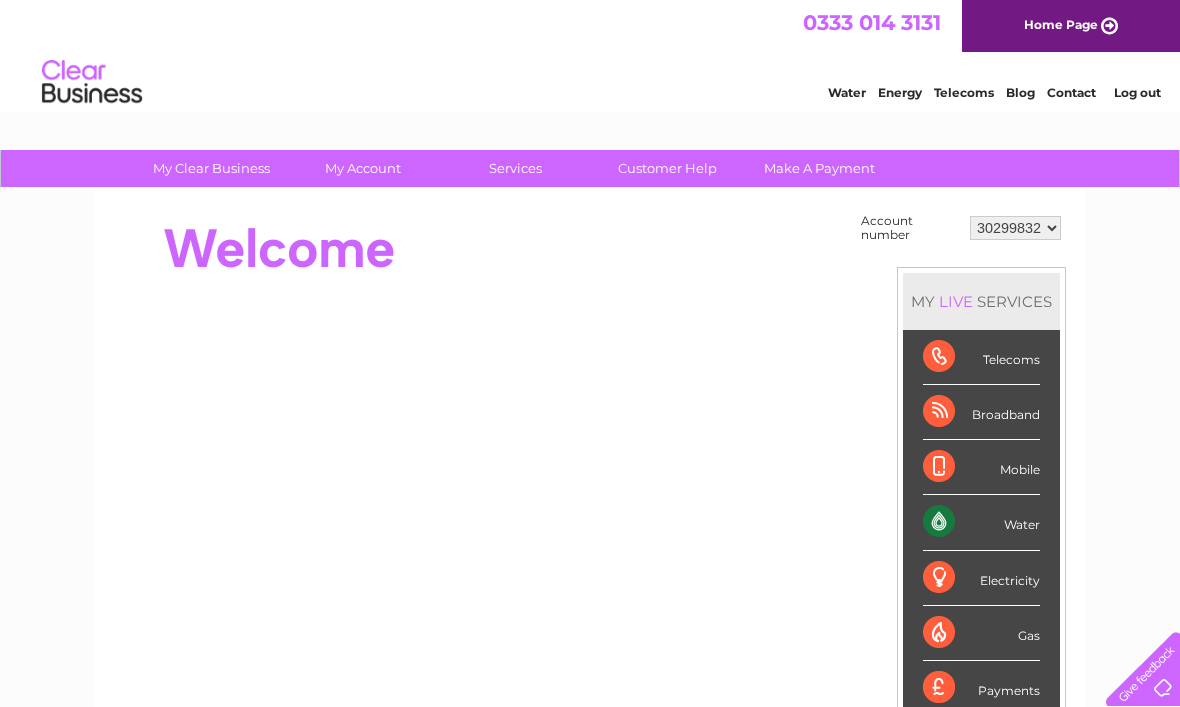 scroll, scrollTop: 0, scrollLeft: 0, axis: both 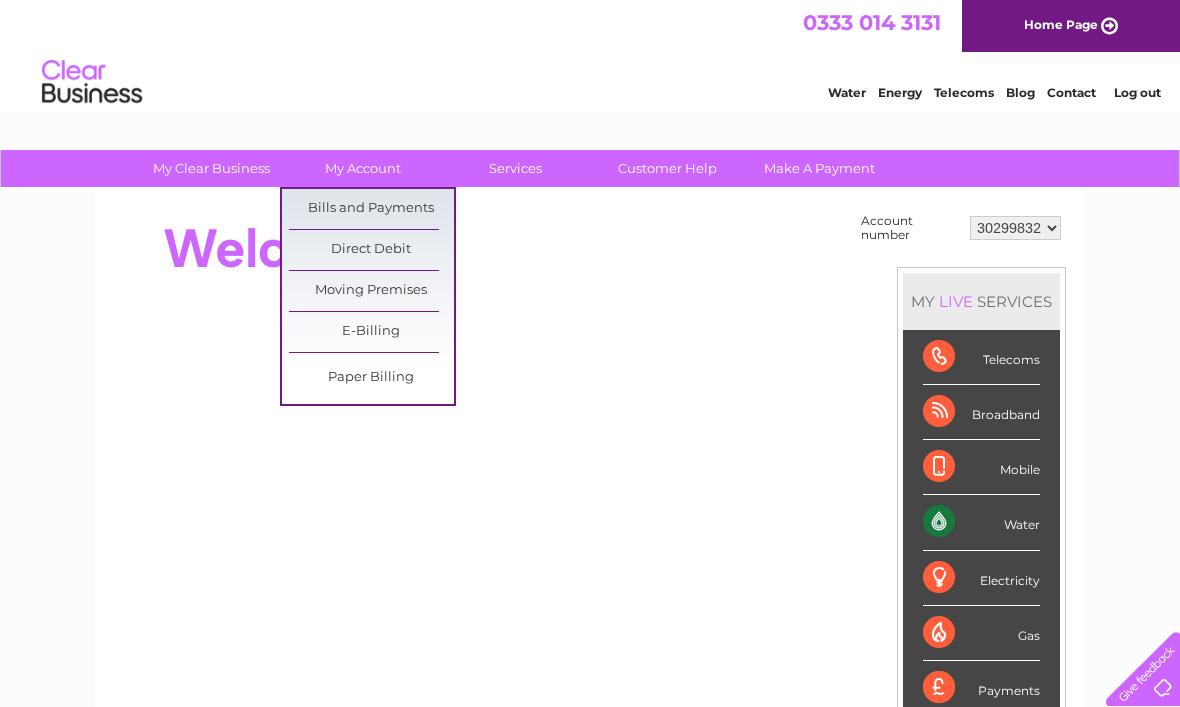 click on "Bills and Payments" at bounding box center (371, 209) 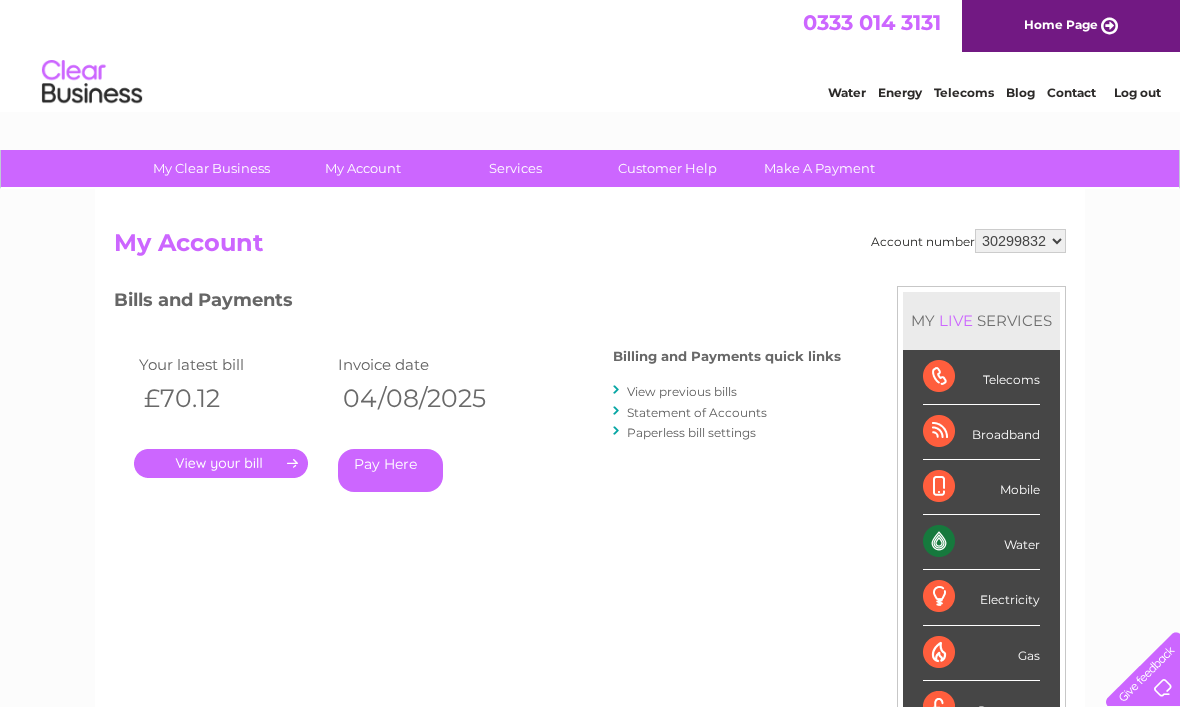 scroll, scrollTop: 0, scrollLeft: 0, axis: both 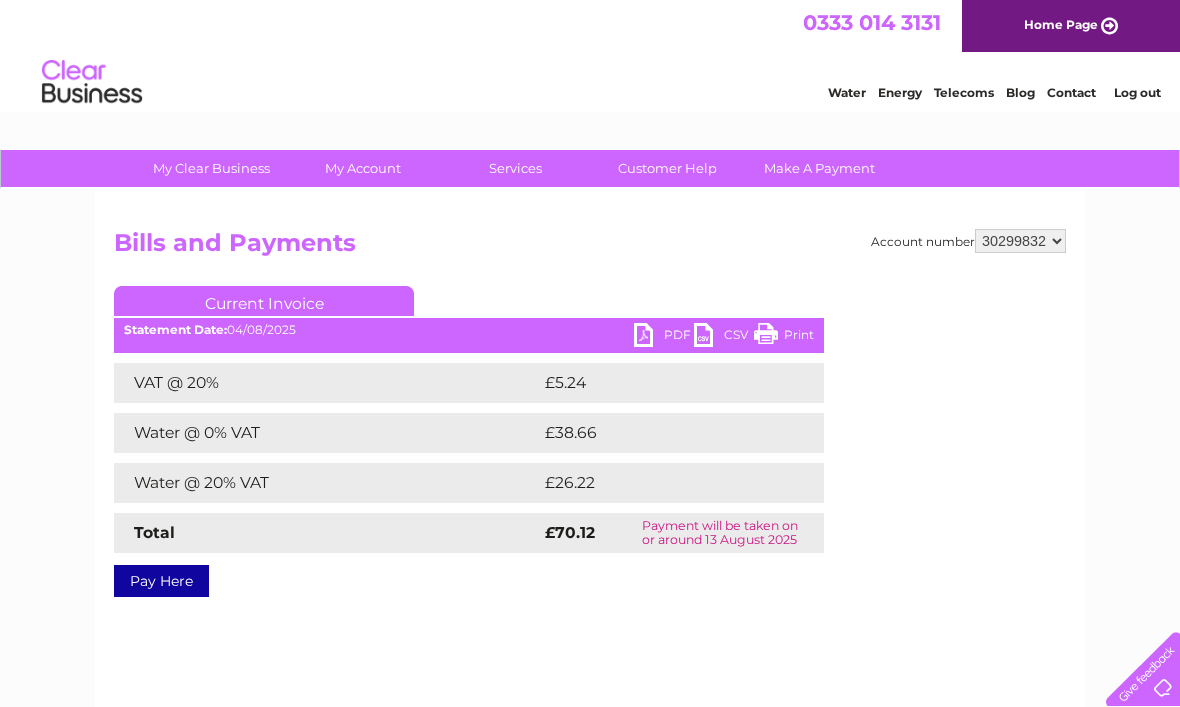 click on "PDF" at bounding box center [664, 337] 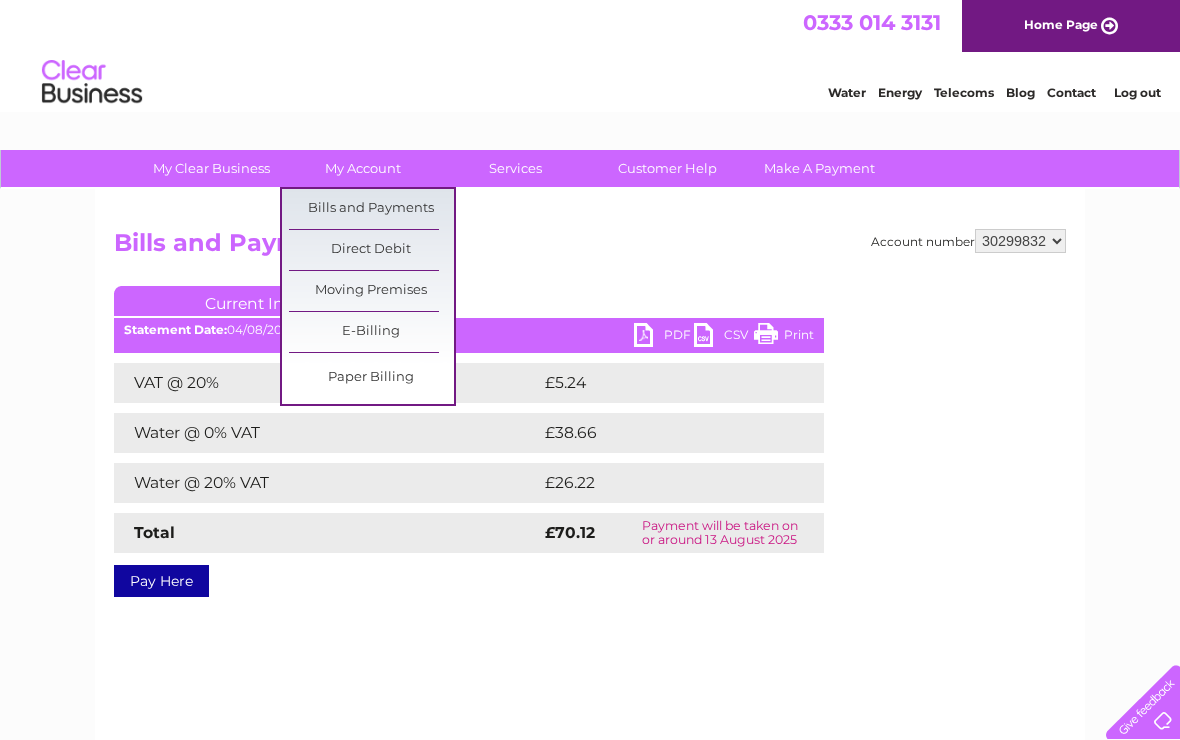 click on "Bills and Payments" at bounding box center (371, 209) 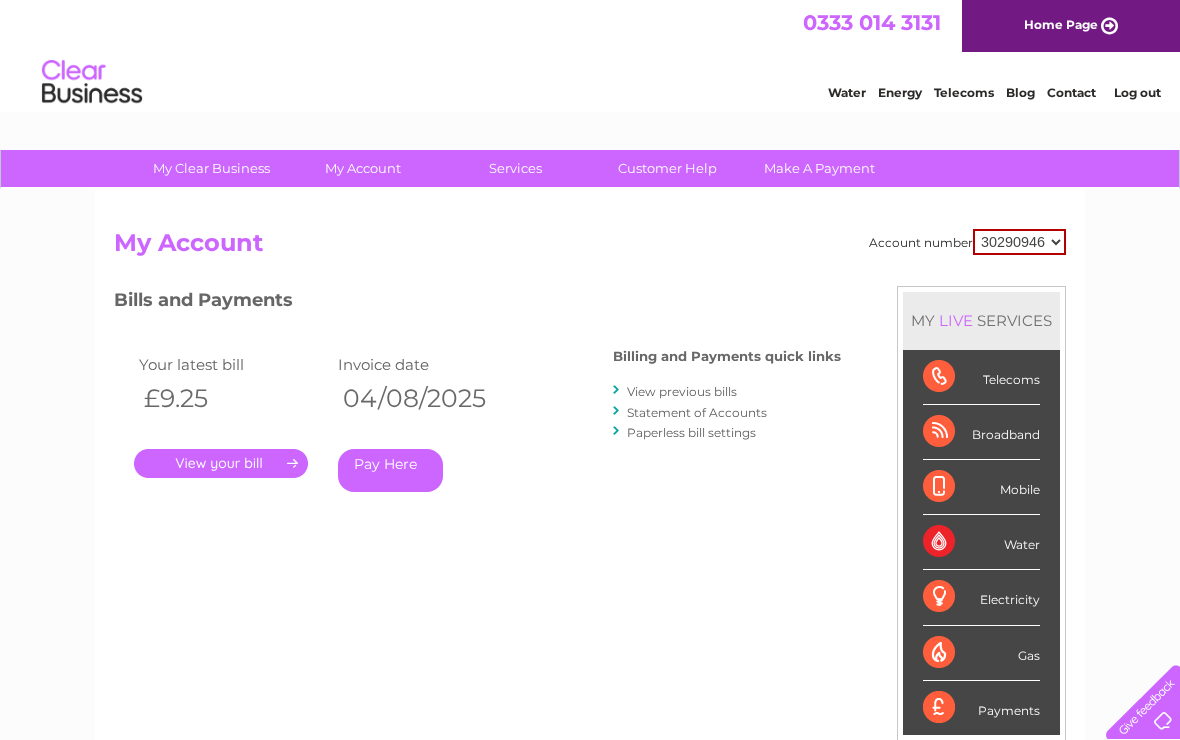 scroll, scrollTop: 0, scrollLeft: 0, axis: both 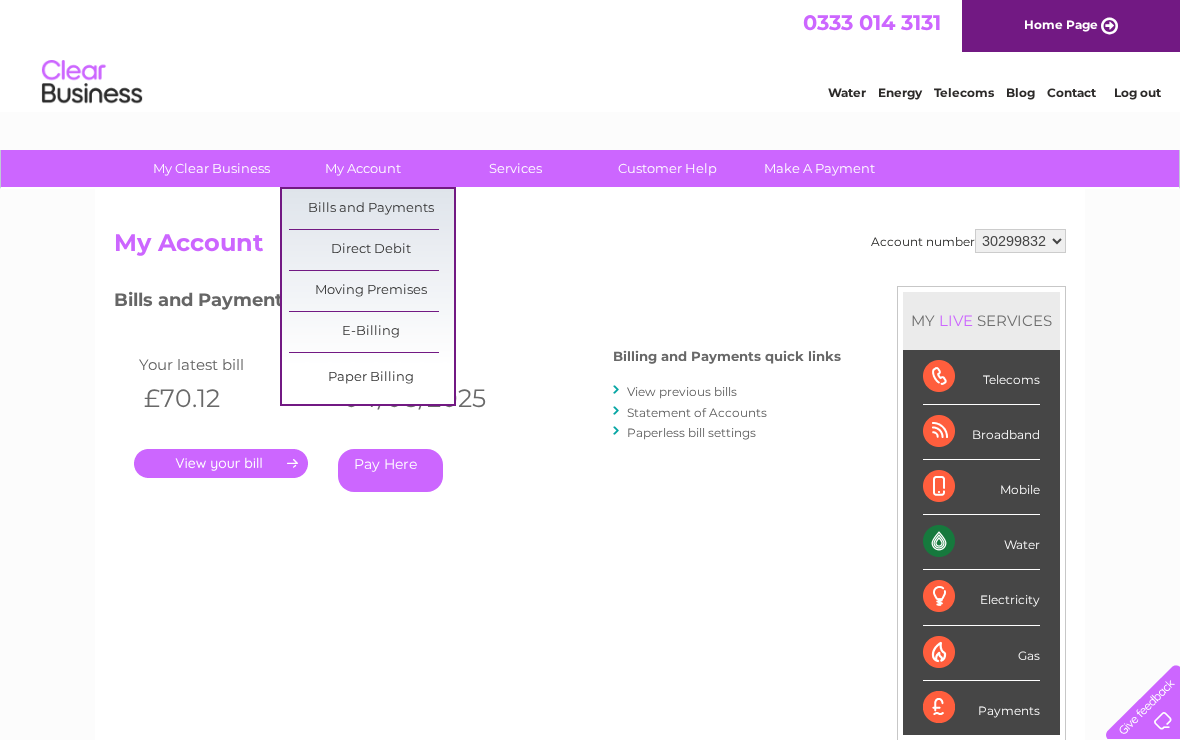 click on "Bills and Payments" at bounding box center [371, 209] 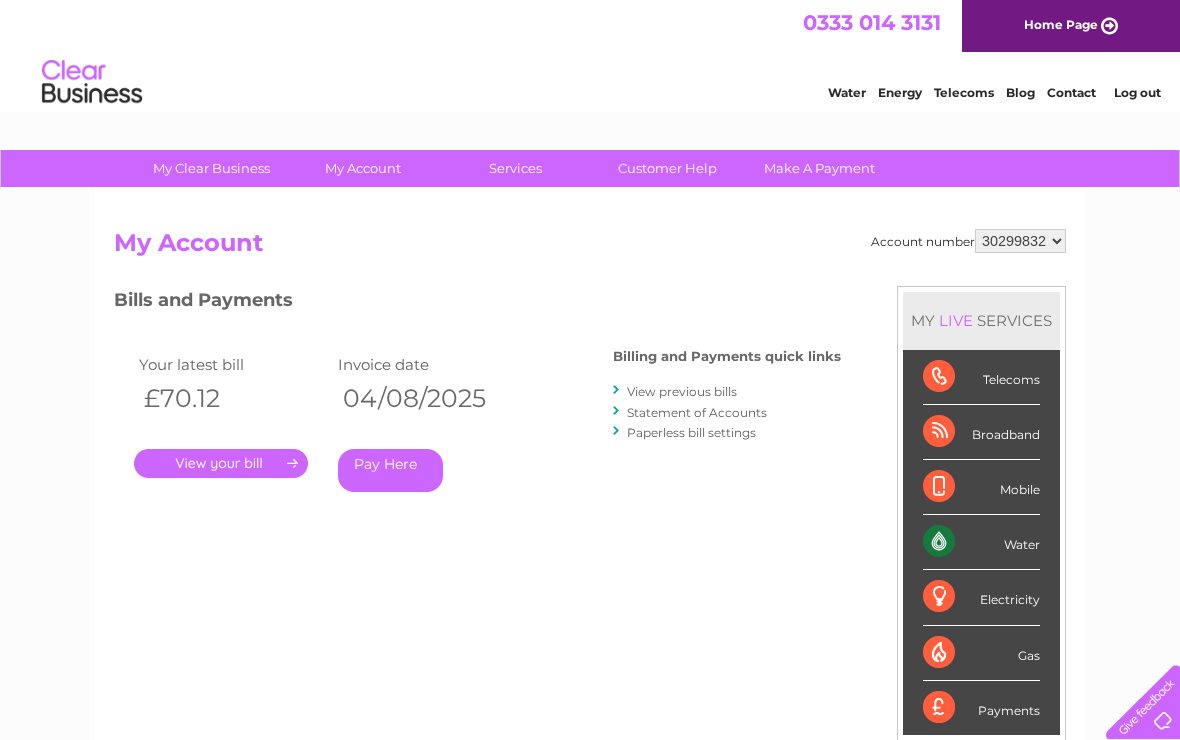 scroll, scrollTop: 0, scrollLeft: 0, axis: both 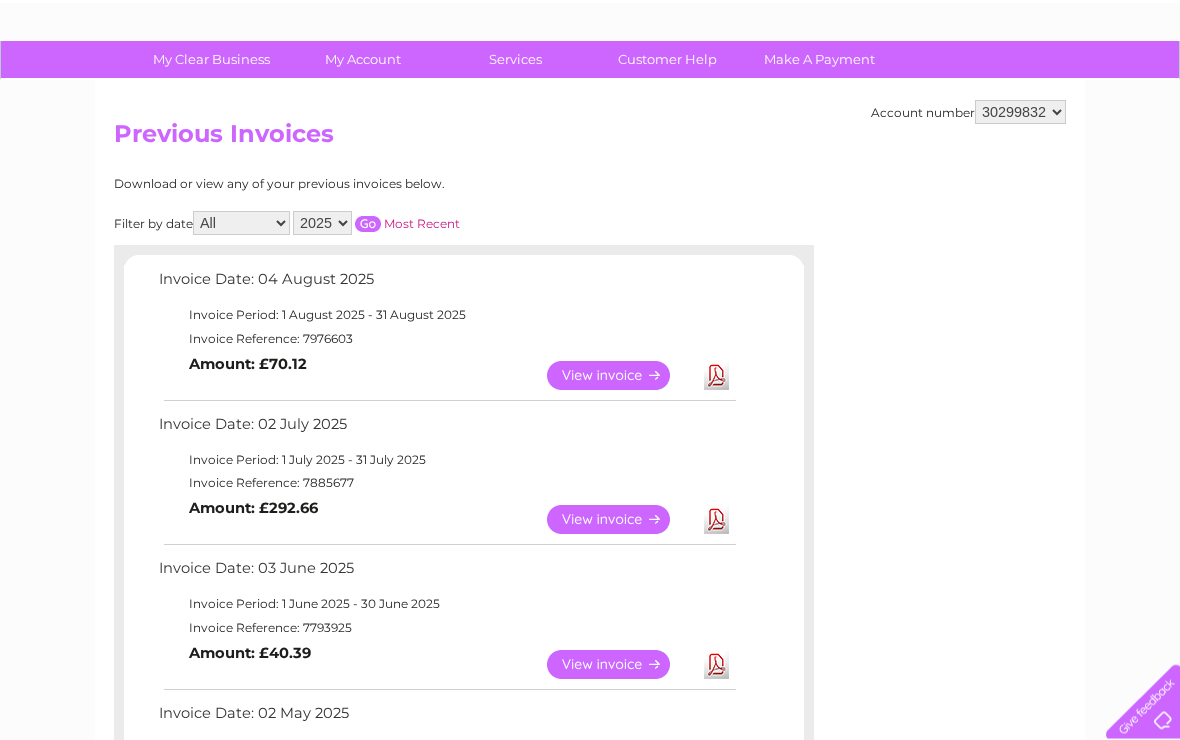 click on "View" at bounding box center (620, 520) 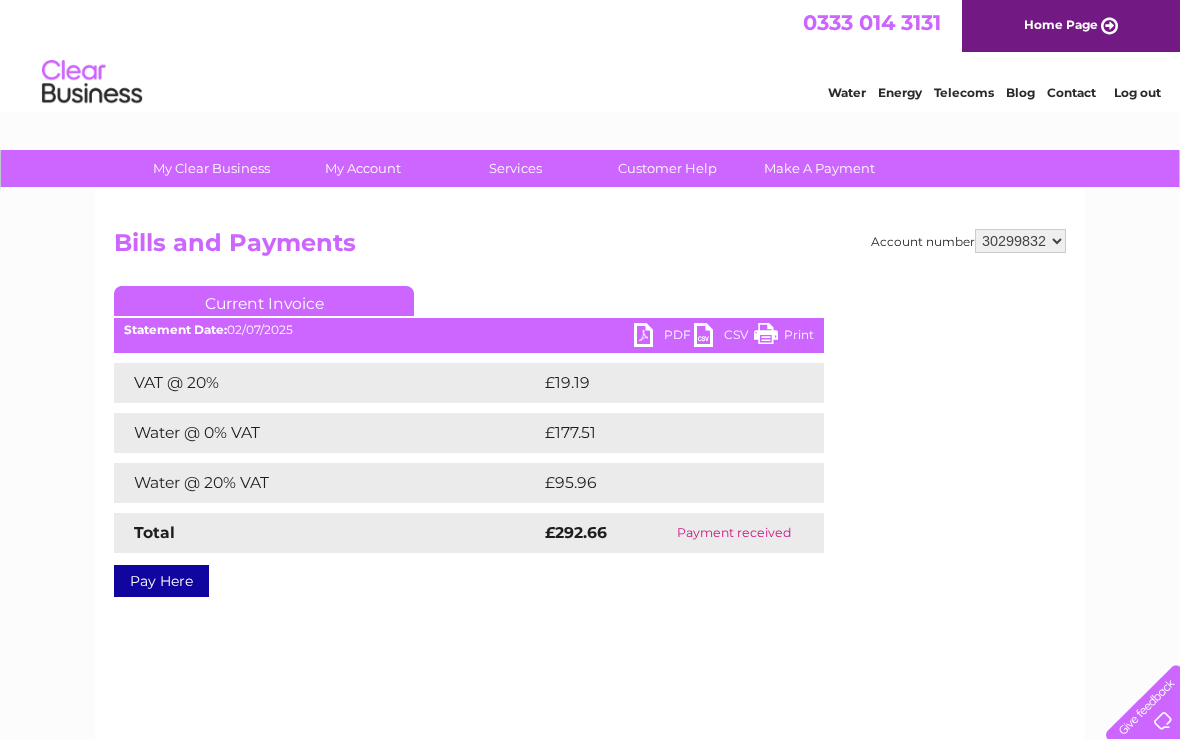scroll, scrollTop: 0, scrollLeft: 0, axis: both 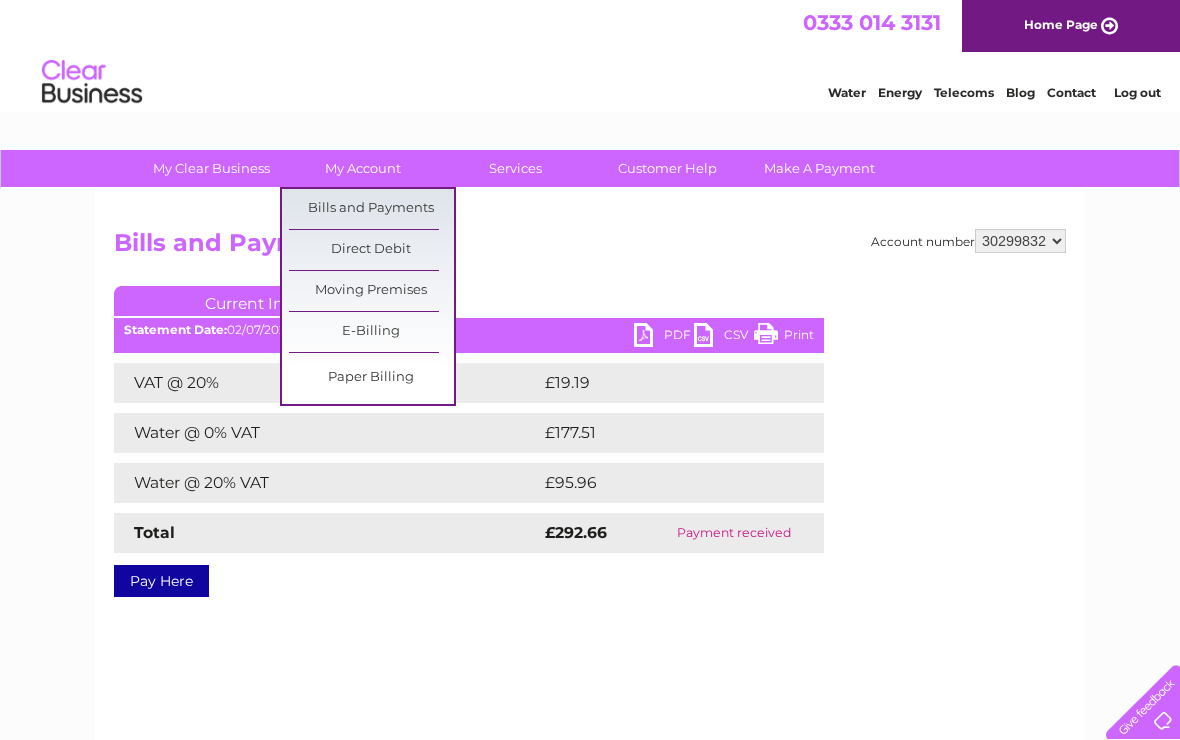 click on "Bills and Payments" at bounding box center [371, 209] 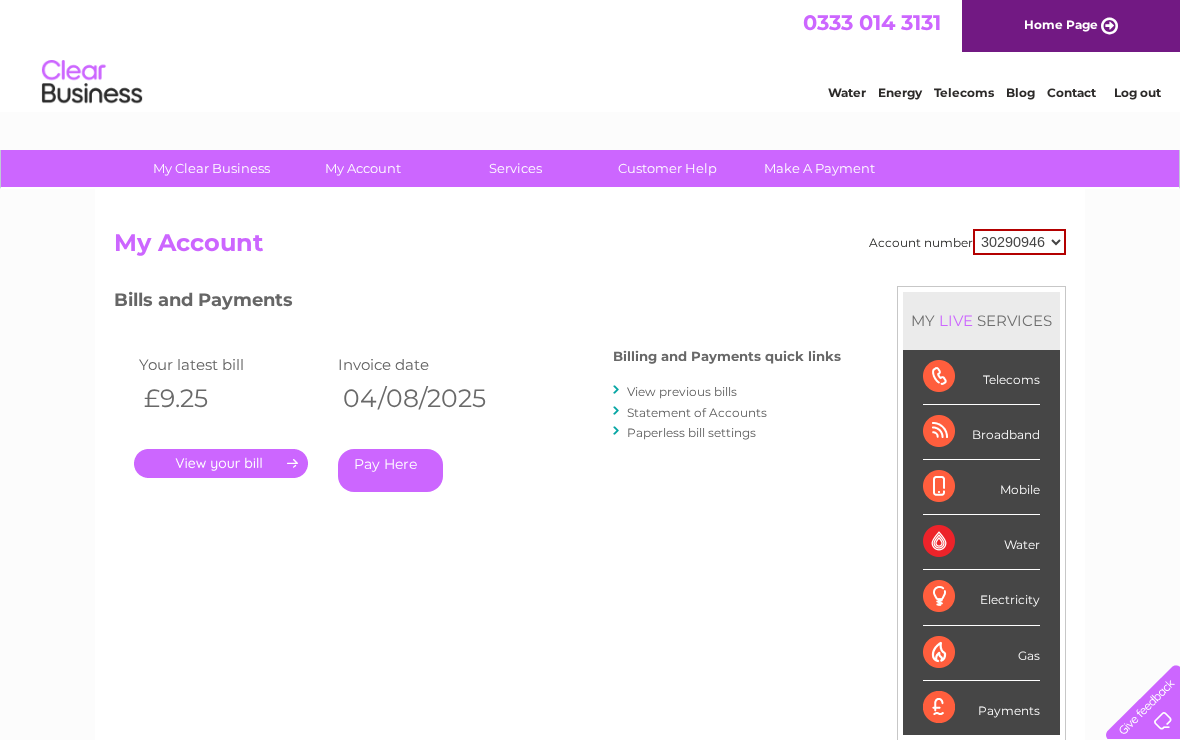 scroll, scrollTop: 0, scrollLeft: 0, axis: both 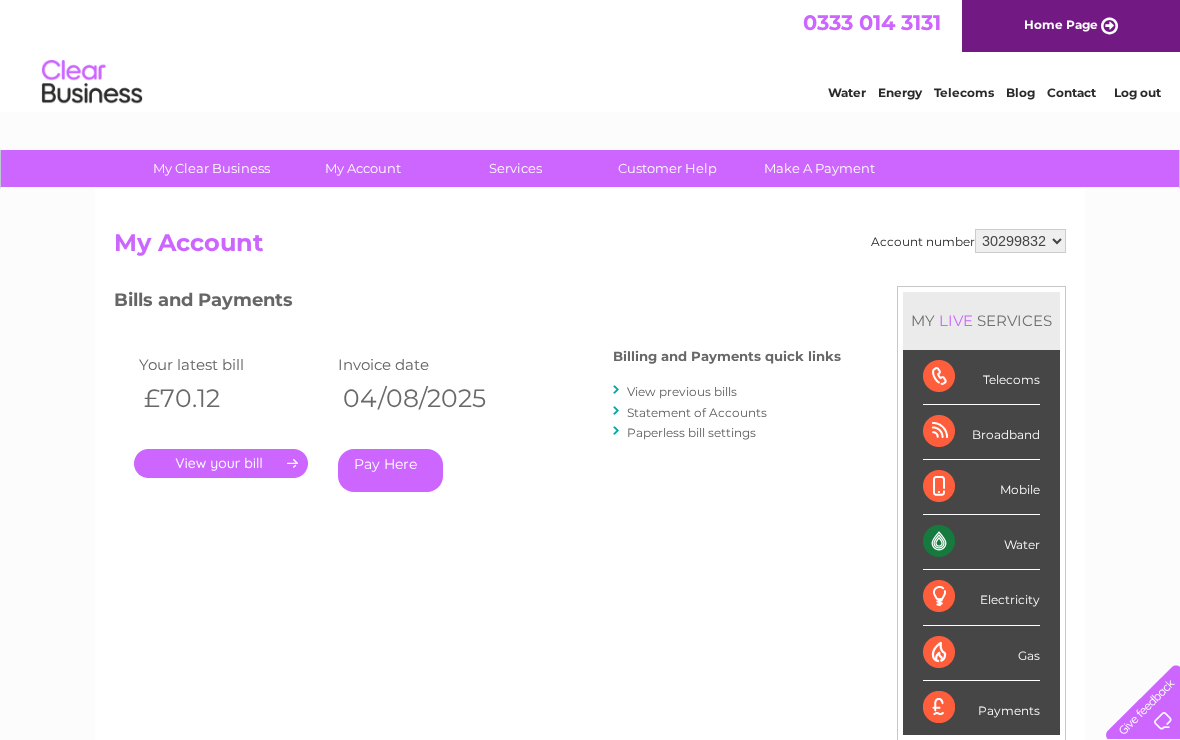 click on "." at bounding box center (221, 463) 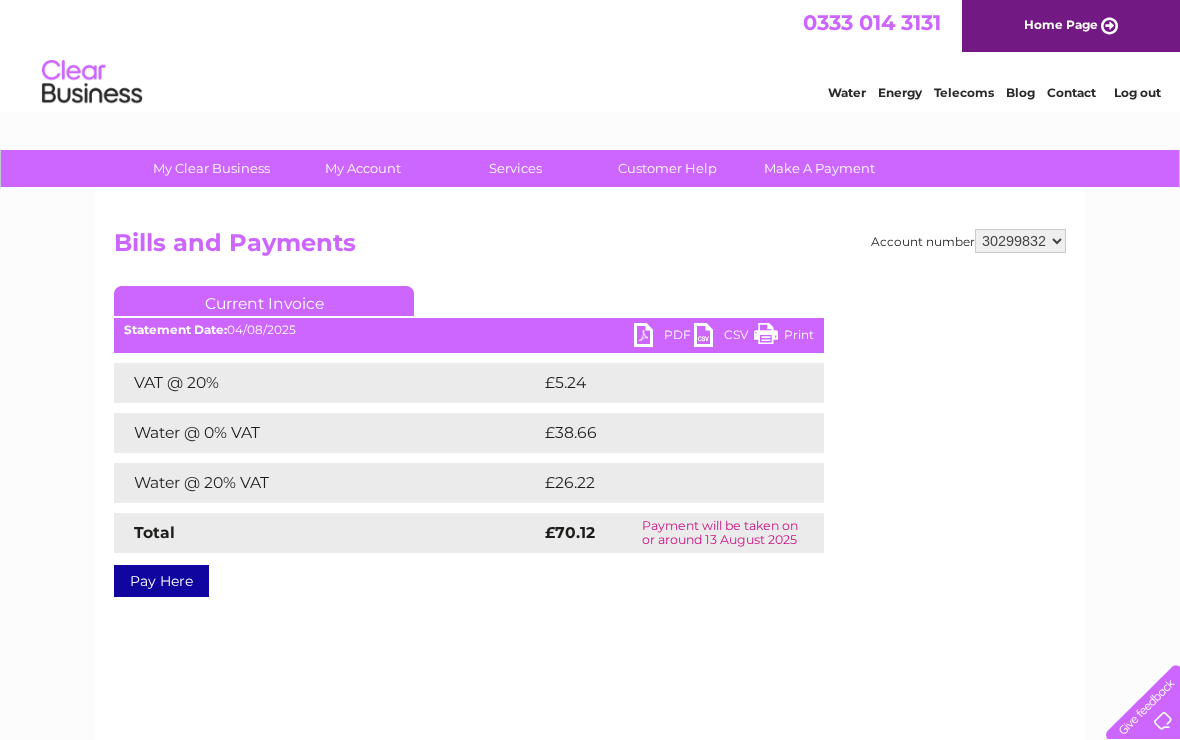 scroll, scrollTop: 0, scrollLeft: 0, axis: both 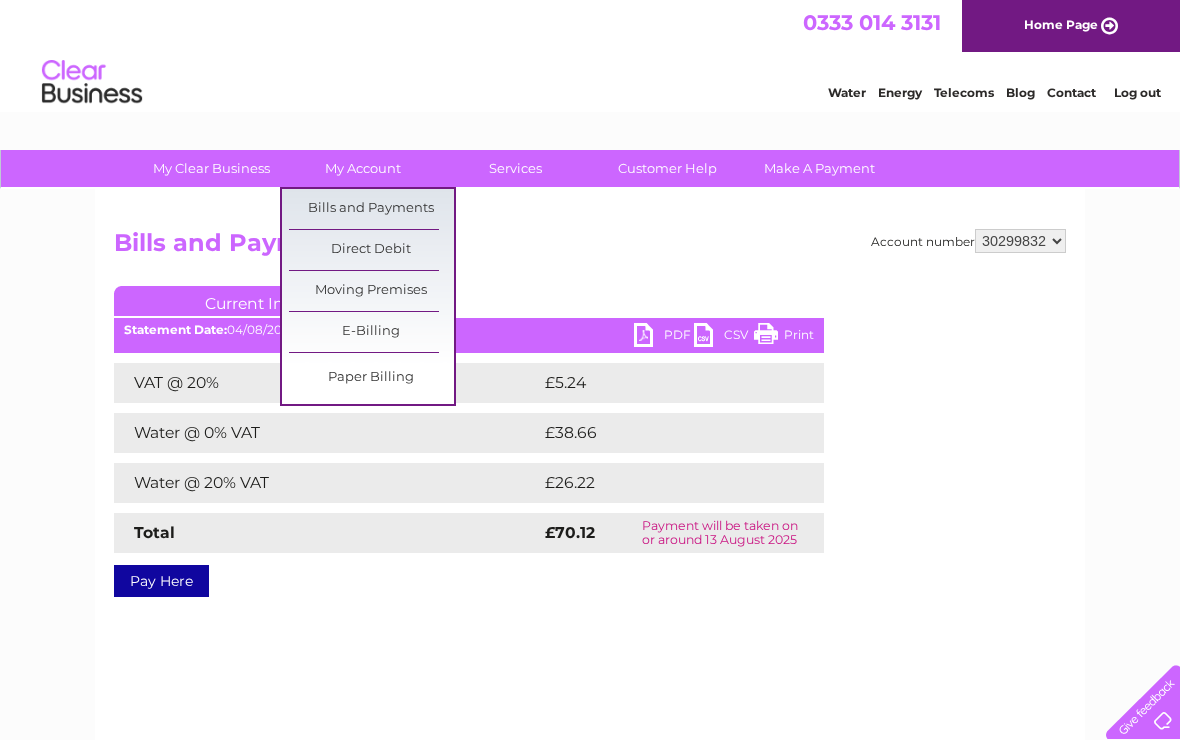 click on "Bills and Payments" at bounding box center (371, 209) 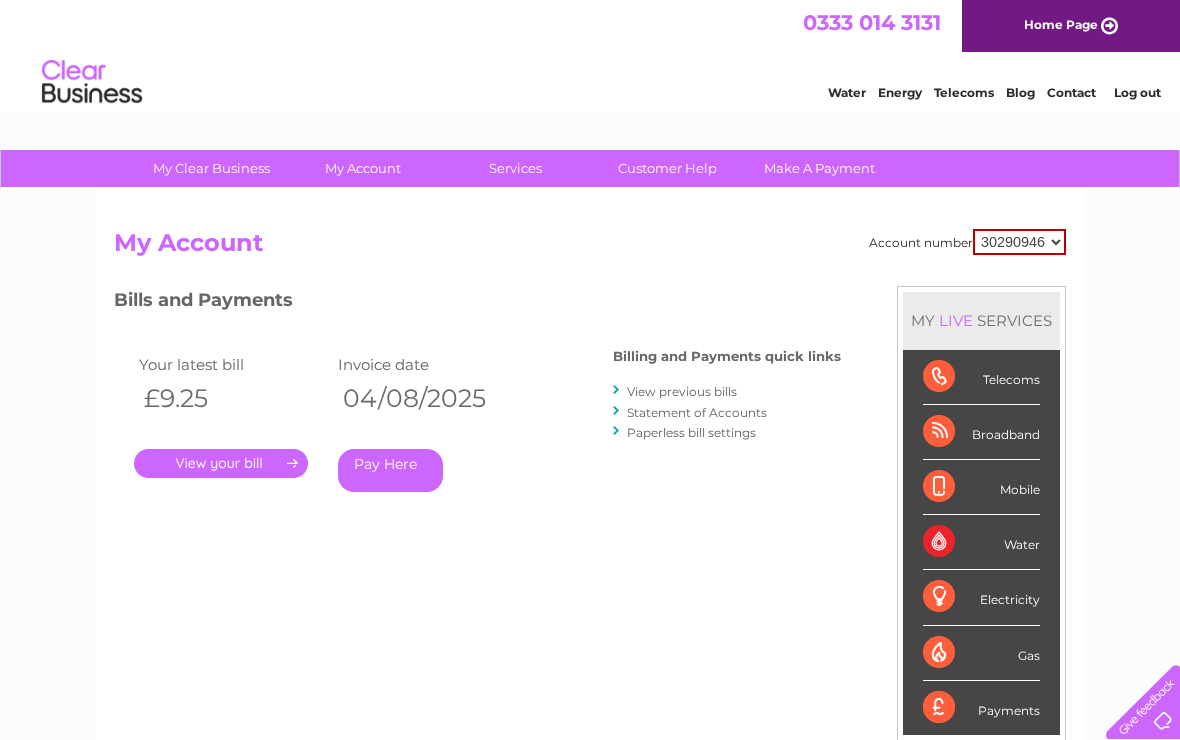 scroll, scrollTop: 0, scrollLeft: 0, axis: both 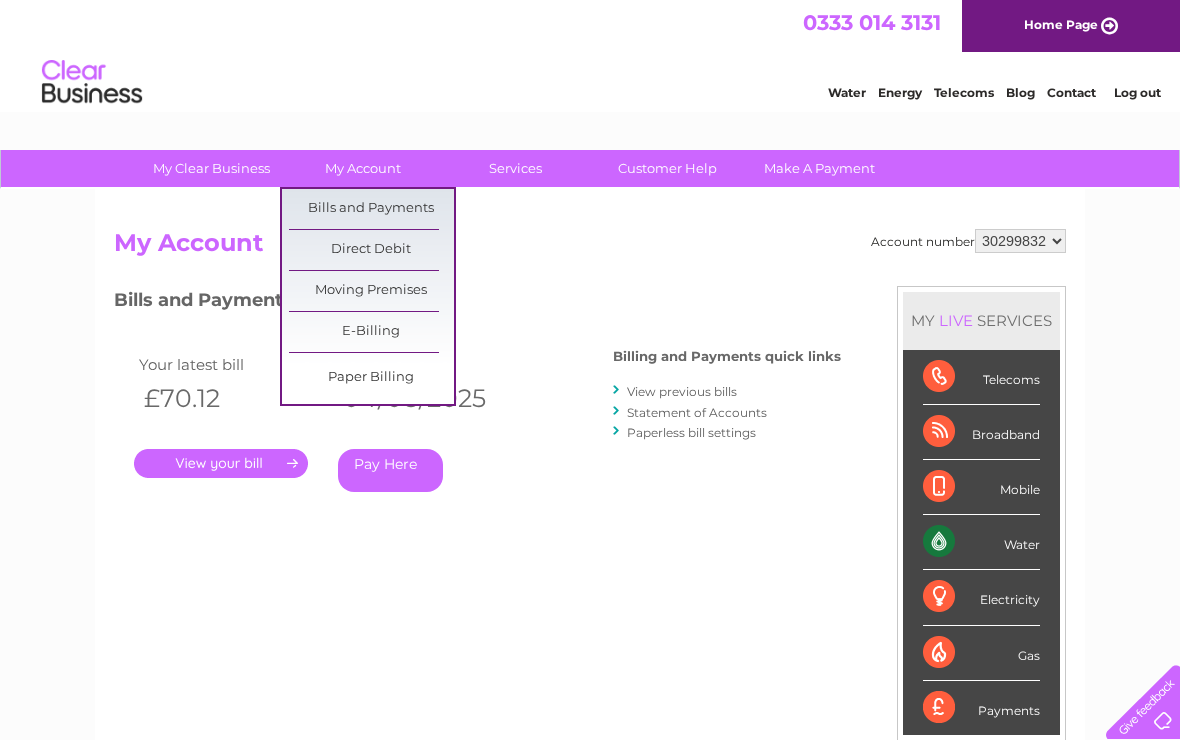 click on "Bills and Payments" at bounding box center [371, 209] 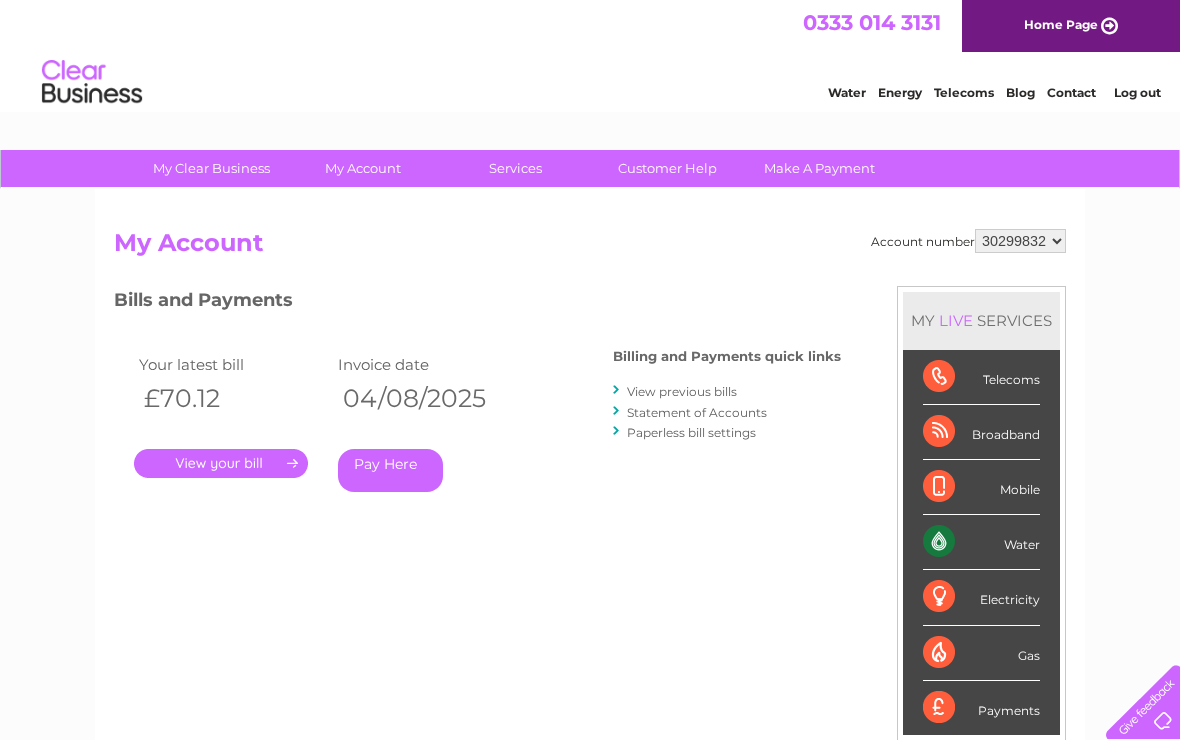 scroll, scrollTop: 0, scrollLeft: 0, axis: both 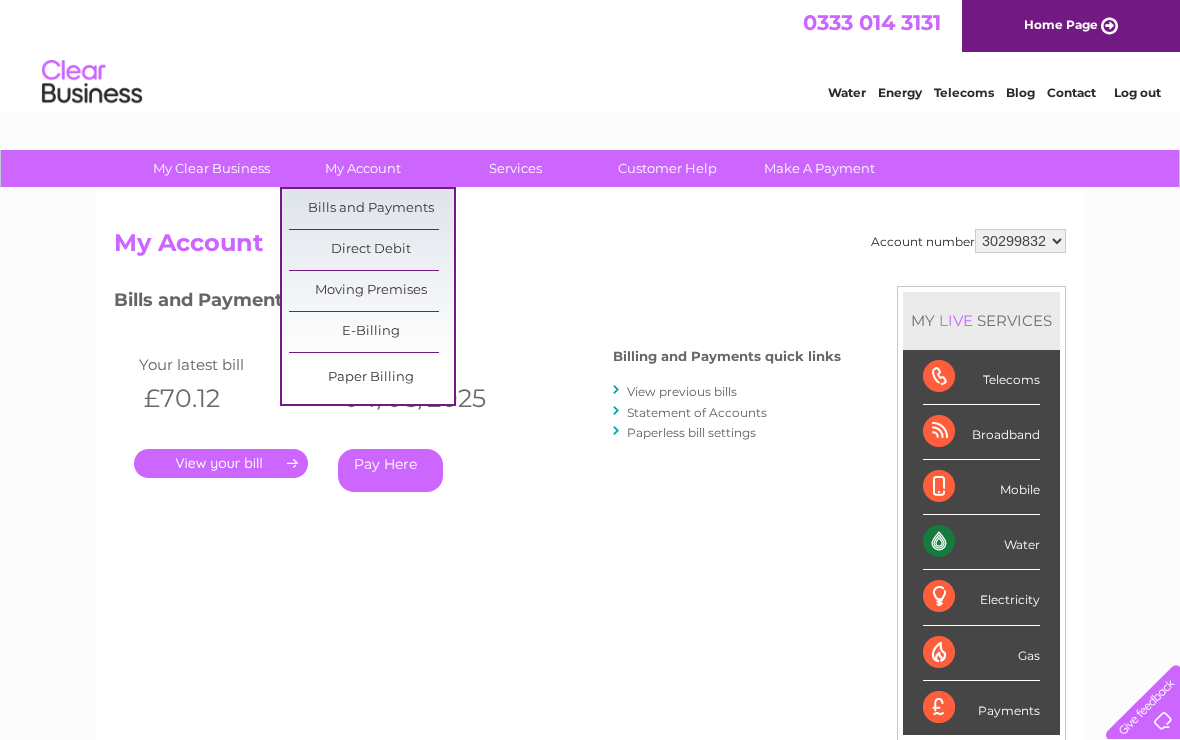 click on "Bills and Payments" at bounding box center [371, 209] 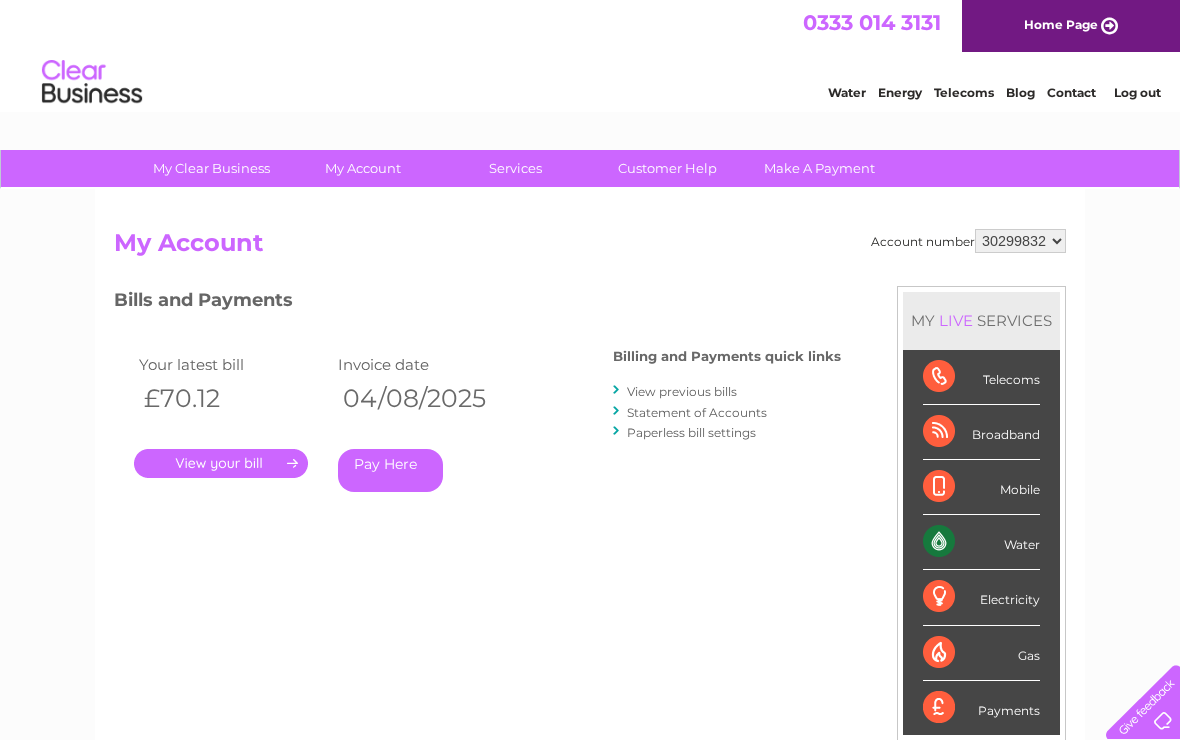 scroll, scrollTop: 0, scrollLeft: 0, axis: both 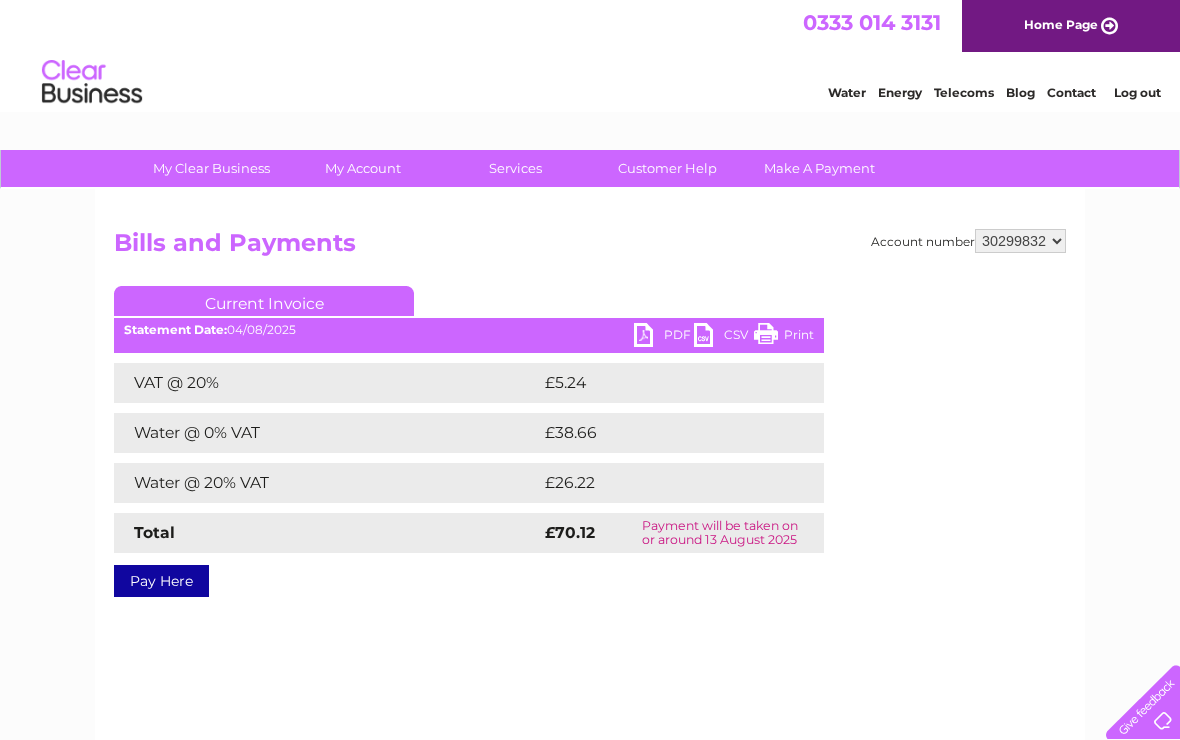 click on "PDF" at bounding box center (664, 337) 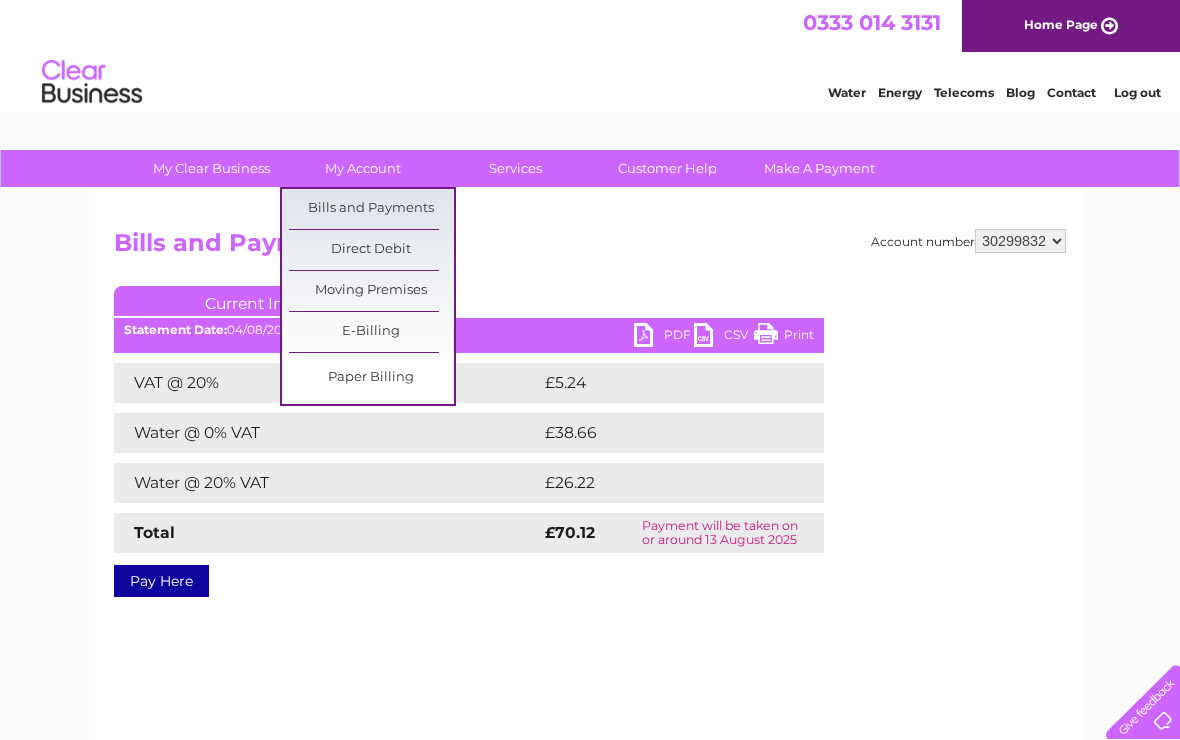 click on "Bills and Payments" at bounding box center (371, 209) 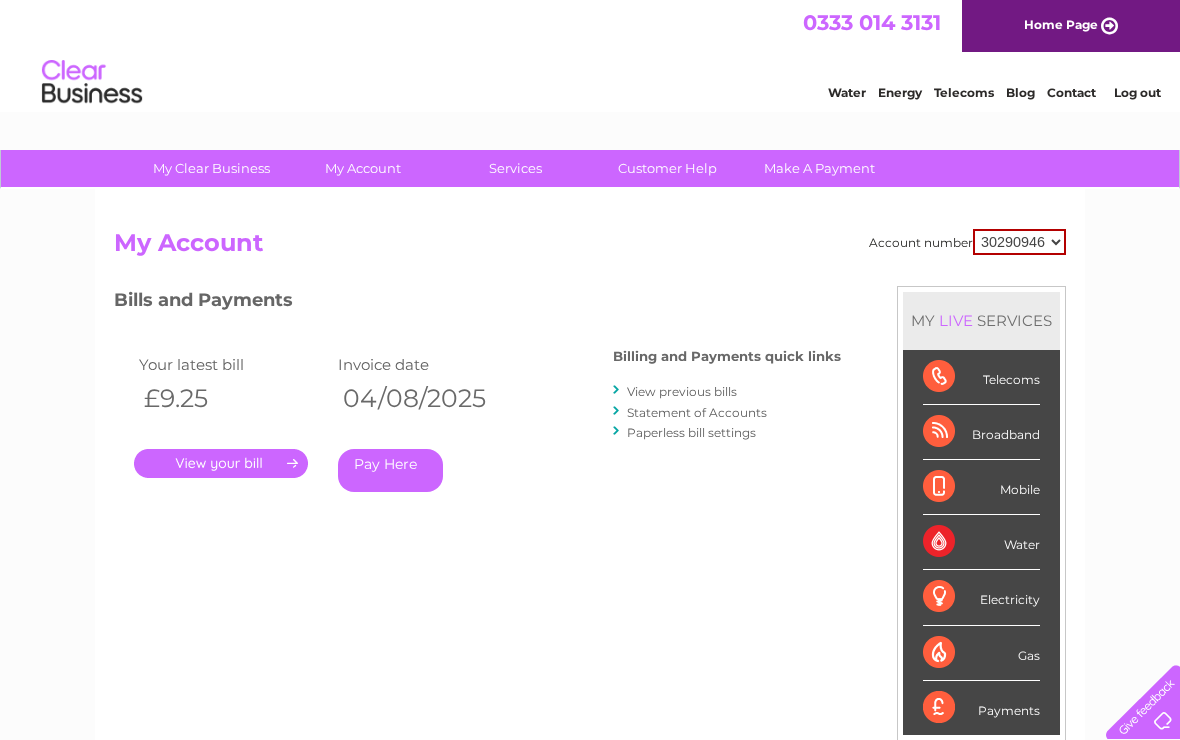 scroll, scrollTop: 0, scrollLeft: 0, axis: both 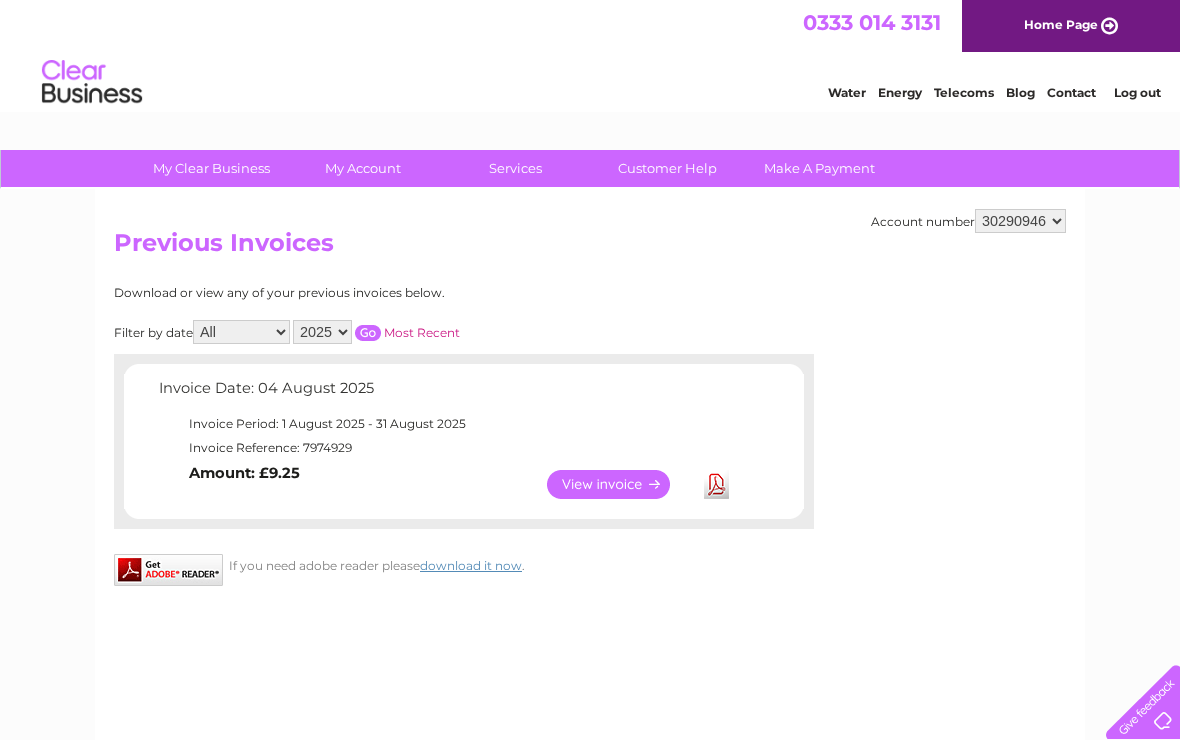 click on "30290946
30299832
30308984" at bounding box center [1020, 221] 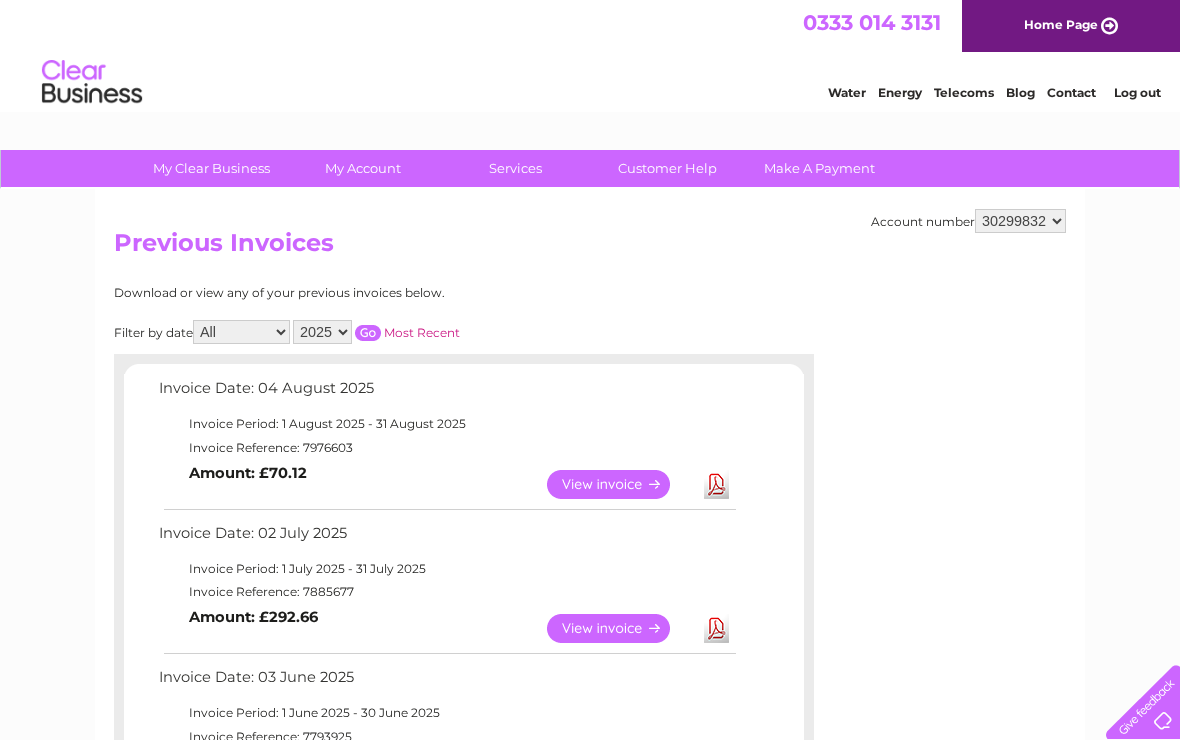 scroll, scrollTop: 0, scrollLeft: 0, axis: both 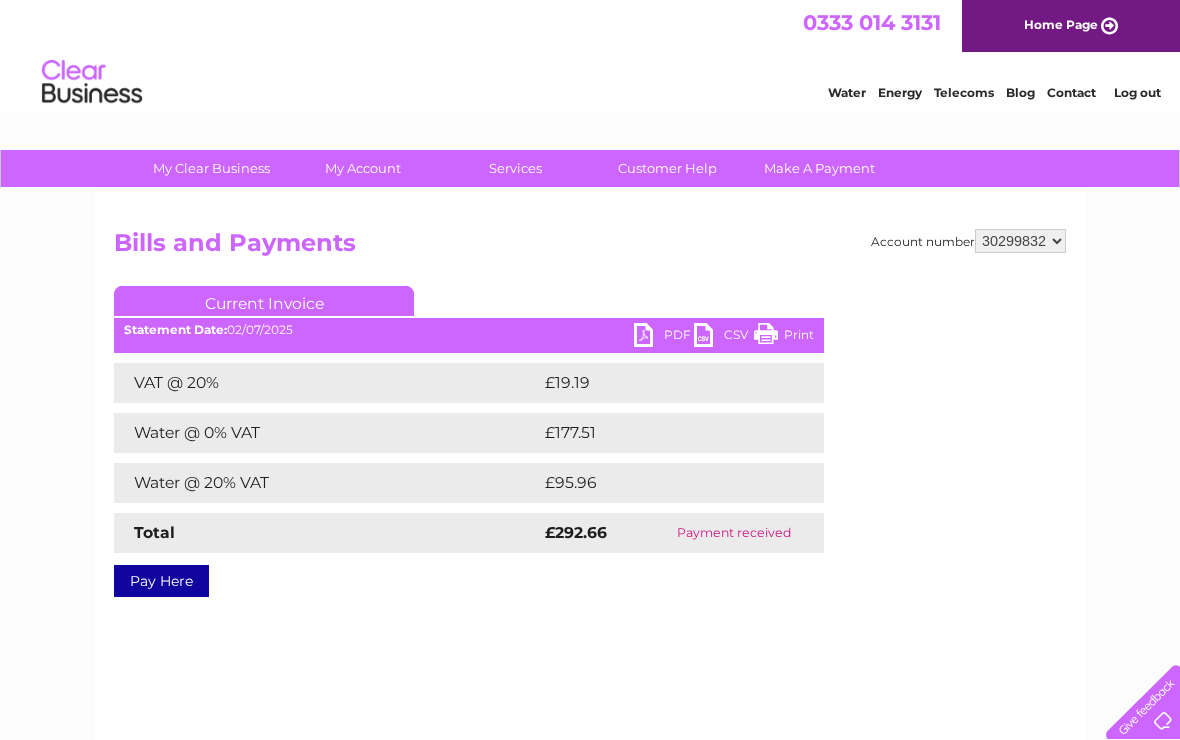 click on "PDF" at bounding box center [664, 337] 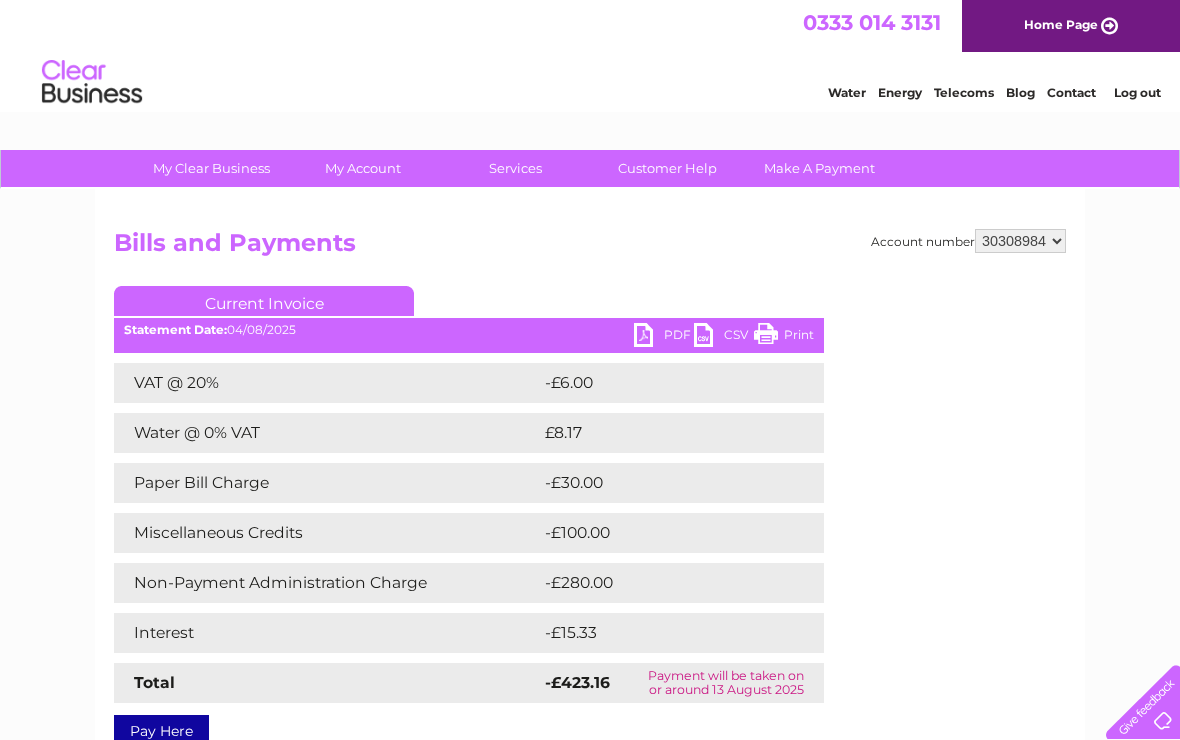 scroll, scrollTop: 0, scrollLeft: 0, axis: both 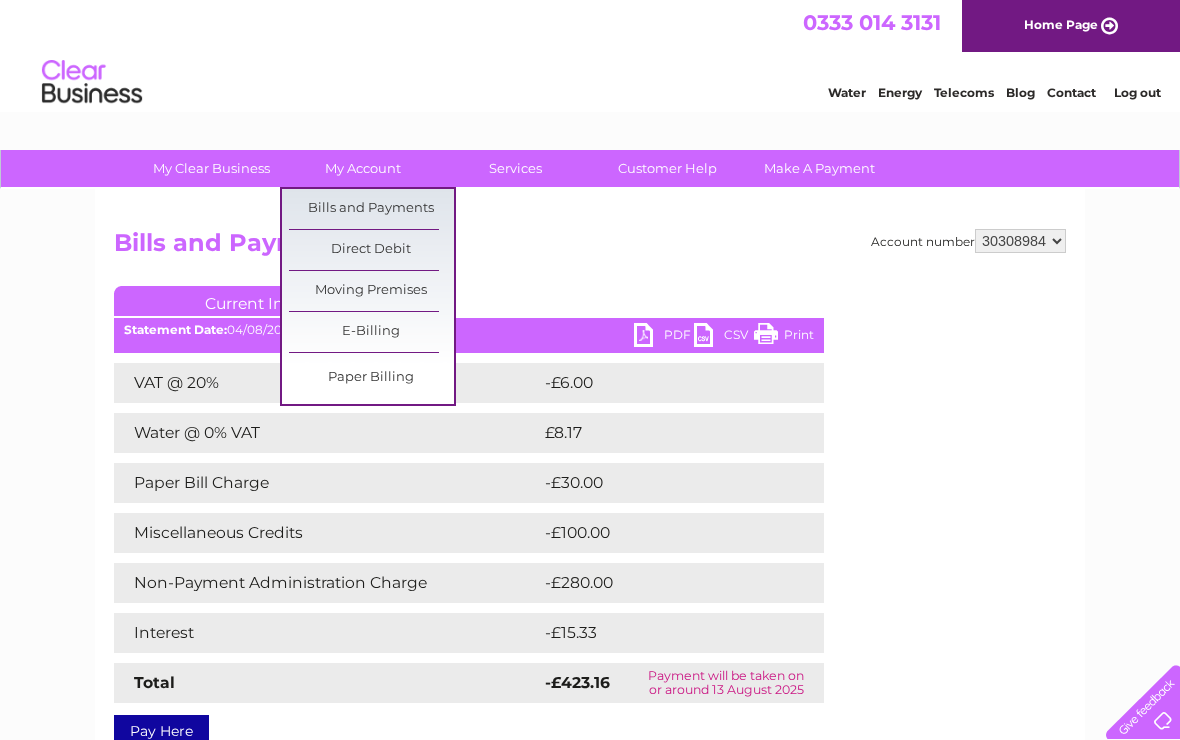click on "Bills and Payments" at bounding box center [371, 209] 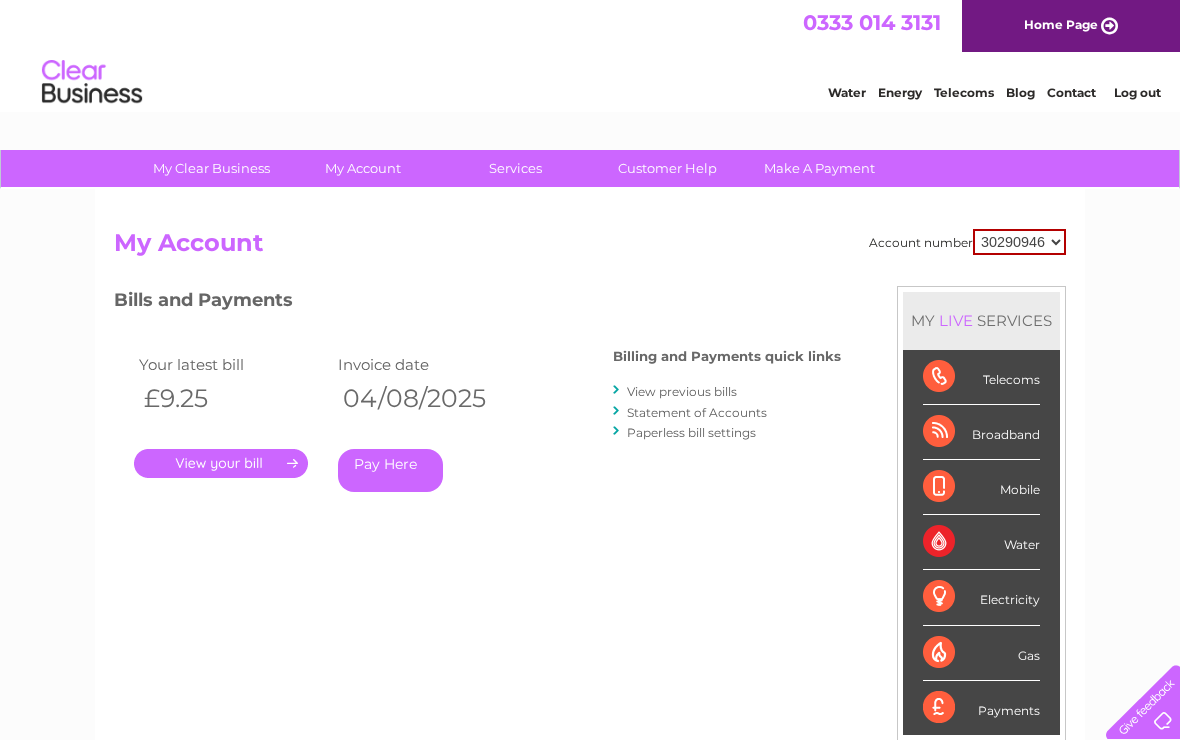 scroll, scrollTop: 0, scrollLeft: 0, axis: both 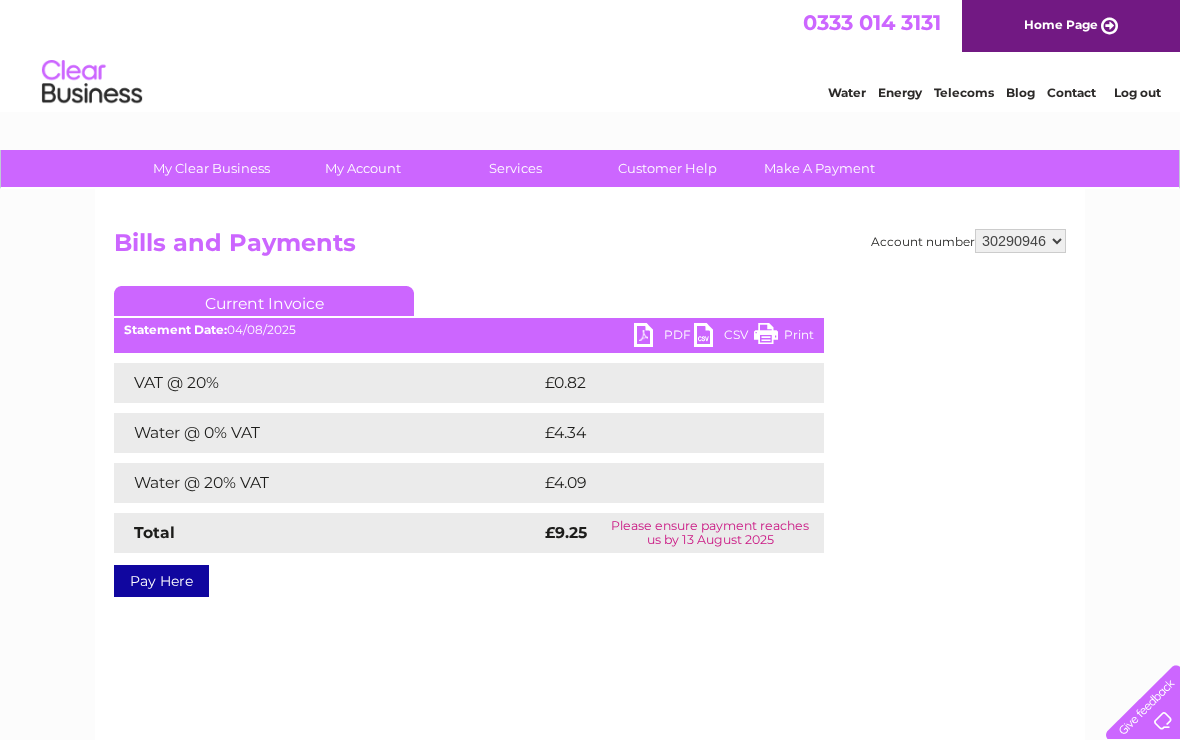 click on "PDF" at bounding box center (664, 337) 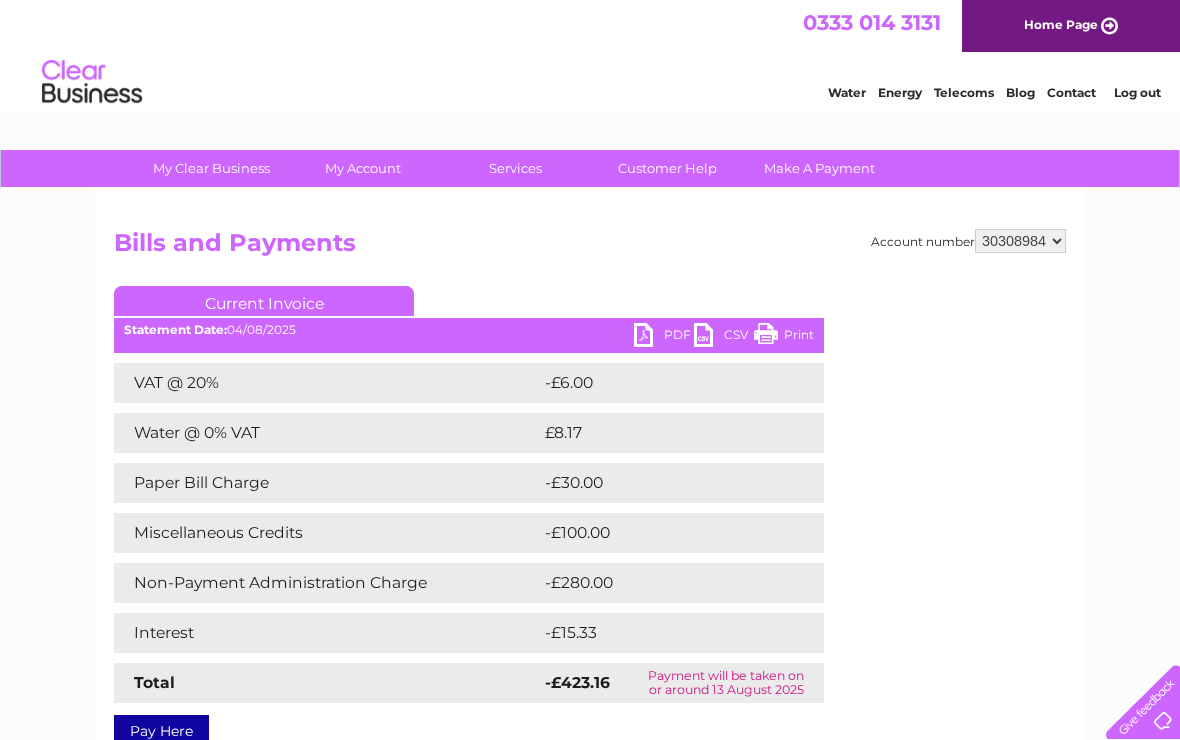scroll, scrollTop: 0, scrollLeft: 0, axis: both 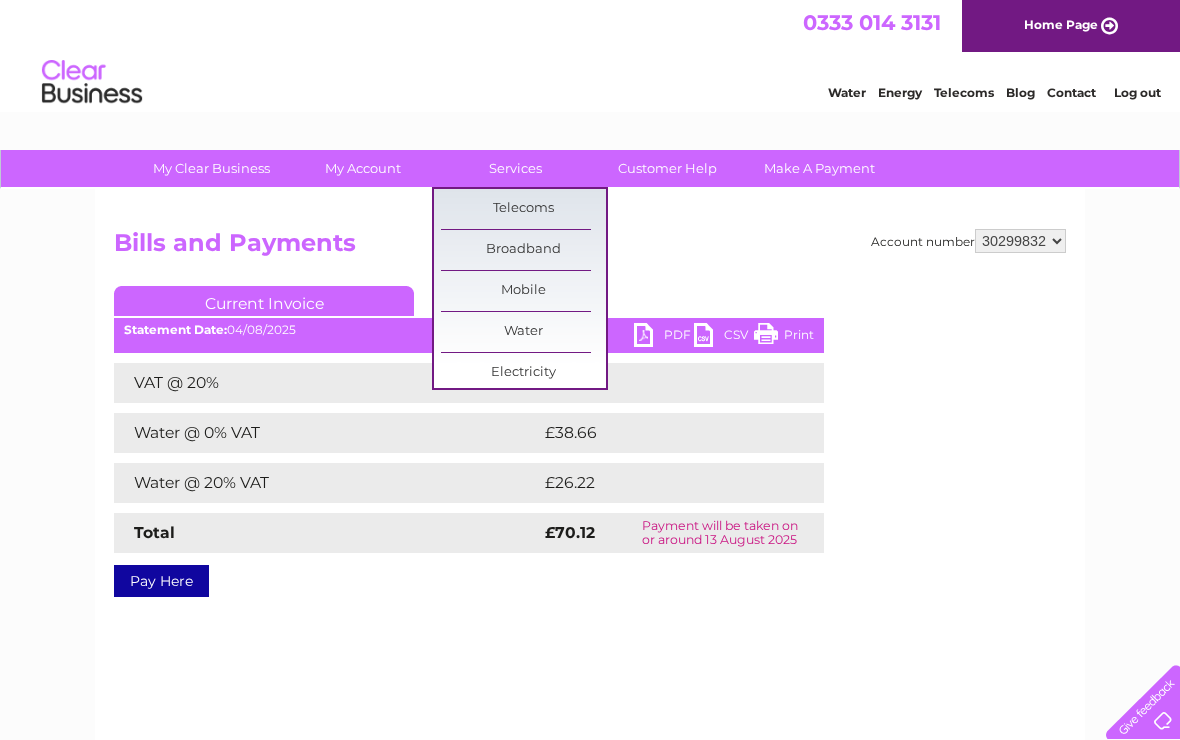 click on "Account number    30290946
30299832
30308984
Bills and Payments
Current Invoice
PDF
CSV
Print" at bounding box center (590, 409) 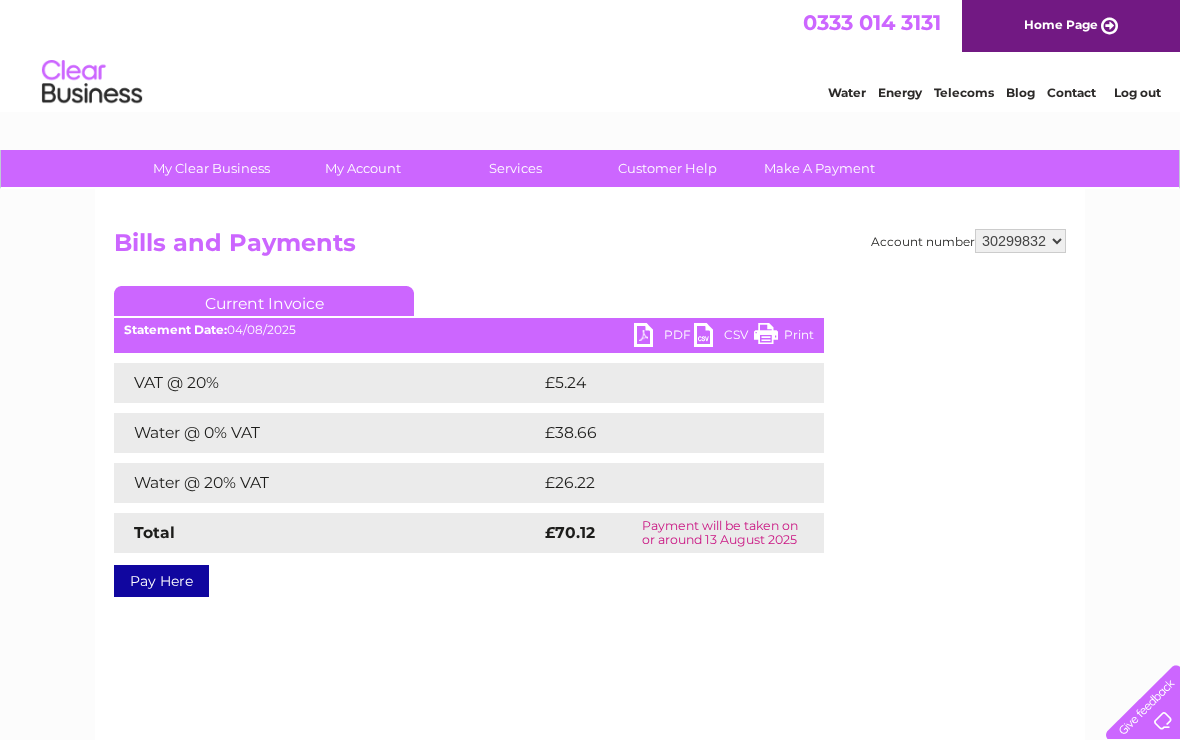 click on "Customer Help" at bounding box center [667, 168] 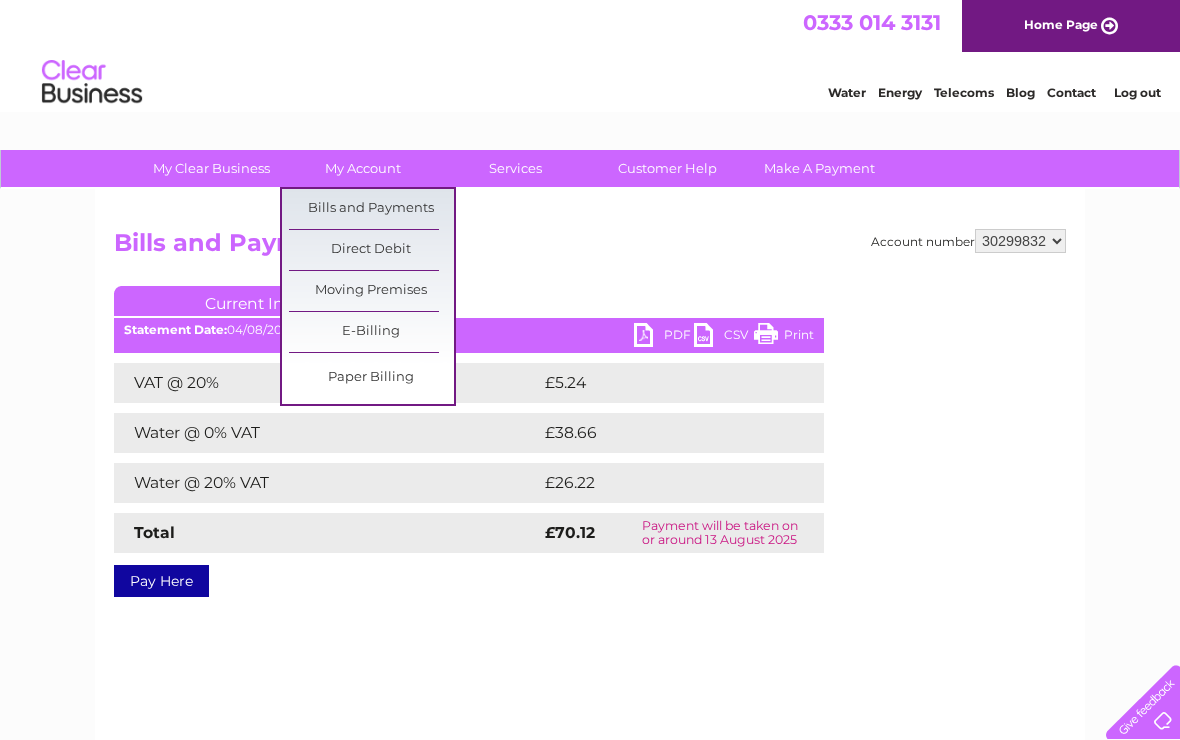 click on "E-Billing" at bounding box center (371, 332) 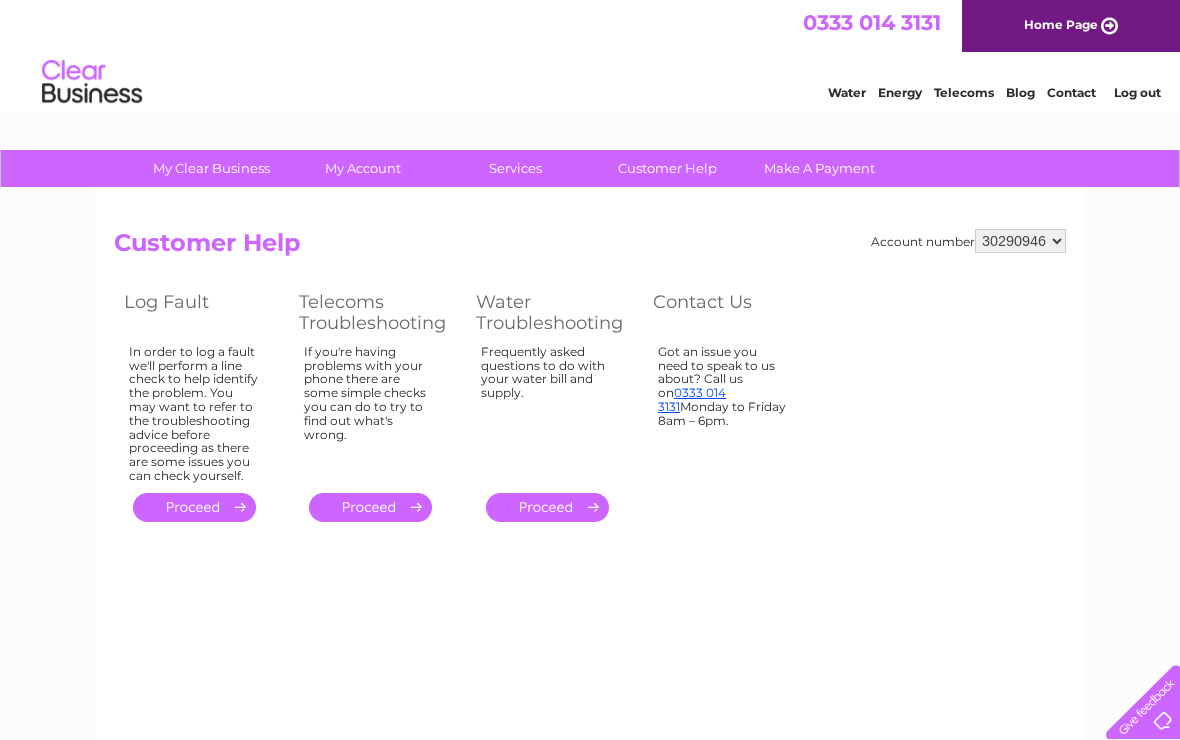 scroll, scrollTop: 0, scrollLeft: 0, axis: both 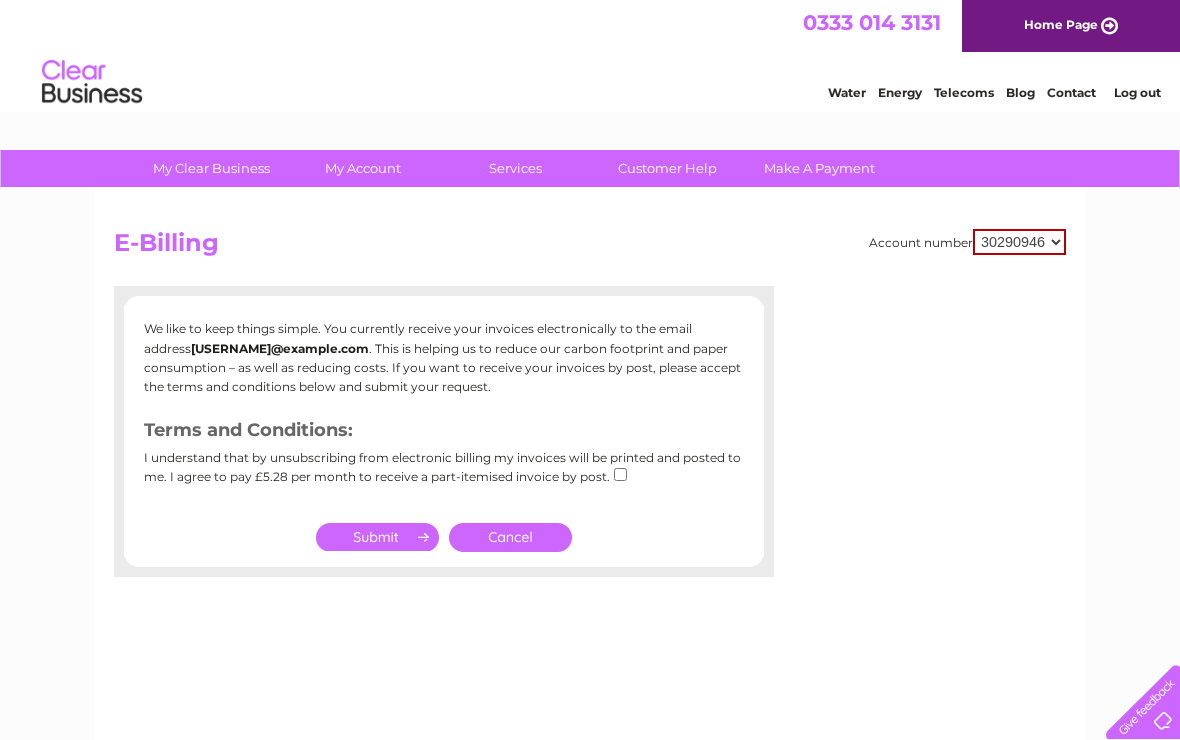 click on "Water" at bounding box center (847, 92) 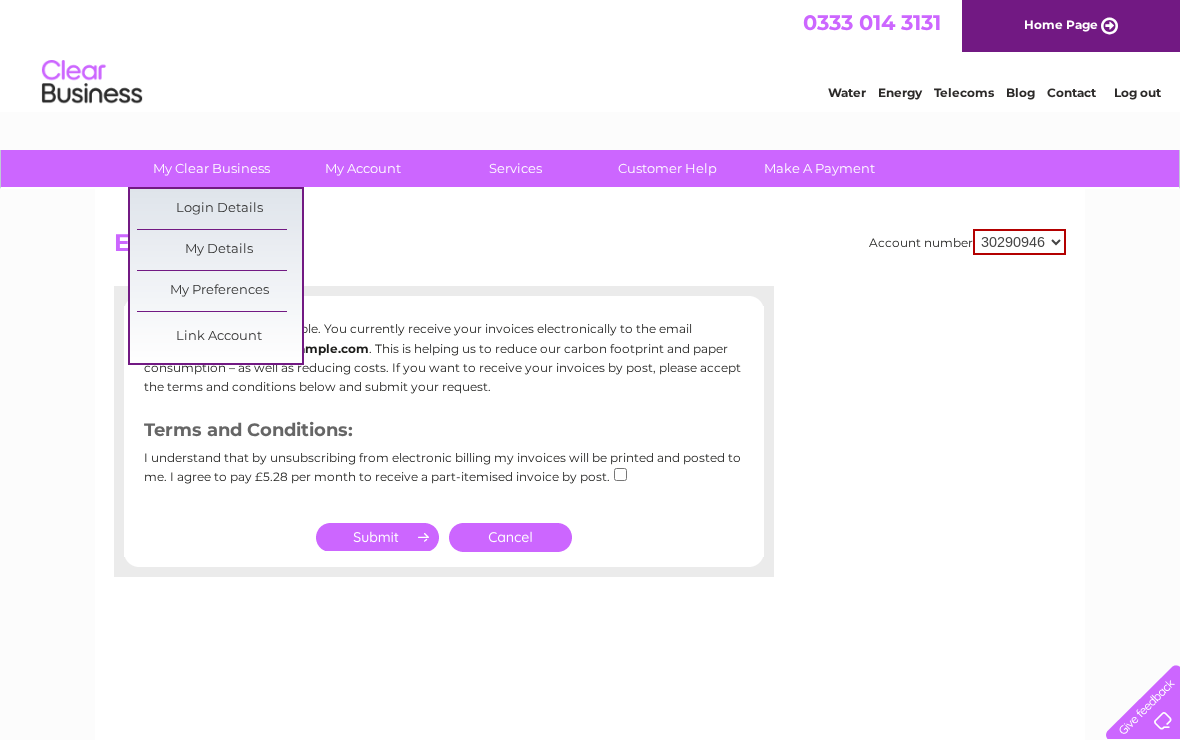 click on "Link Account" at bounding box center (219, 337) 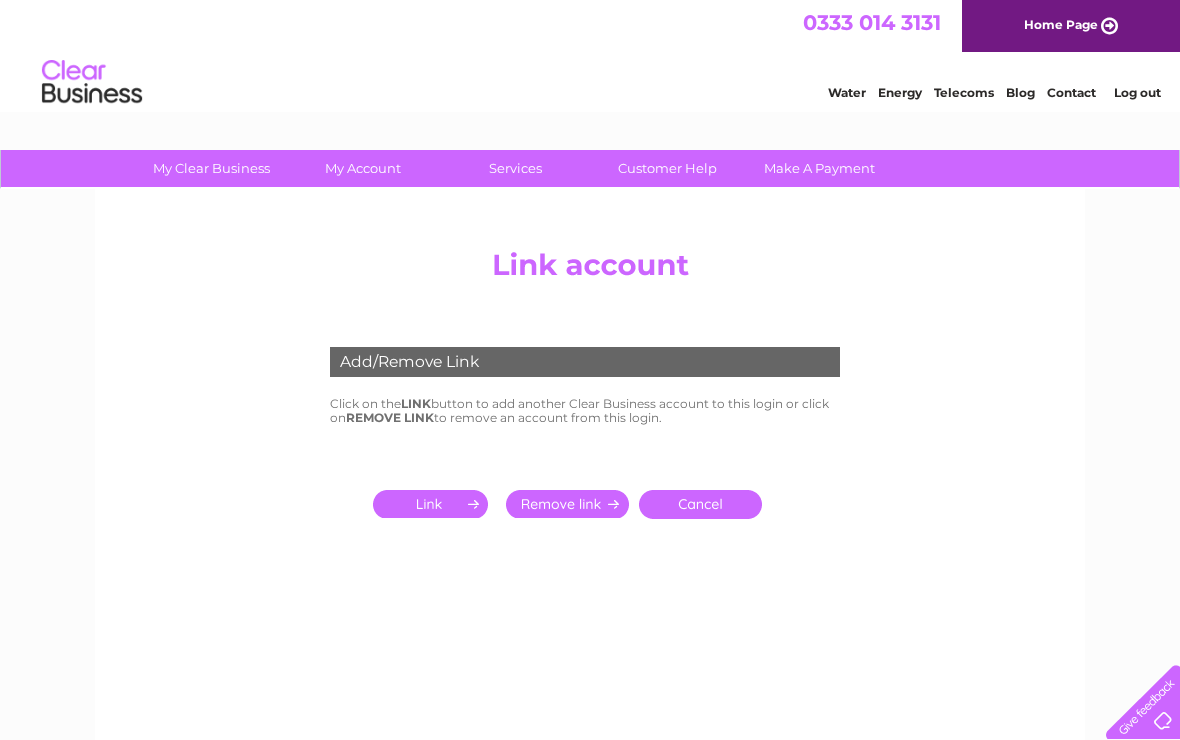scroll, scrollTop: 0, scrollLeft: 0, axis: both 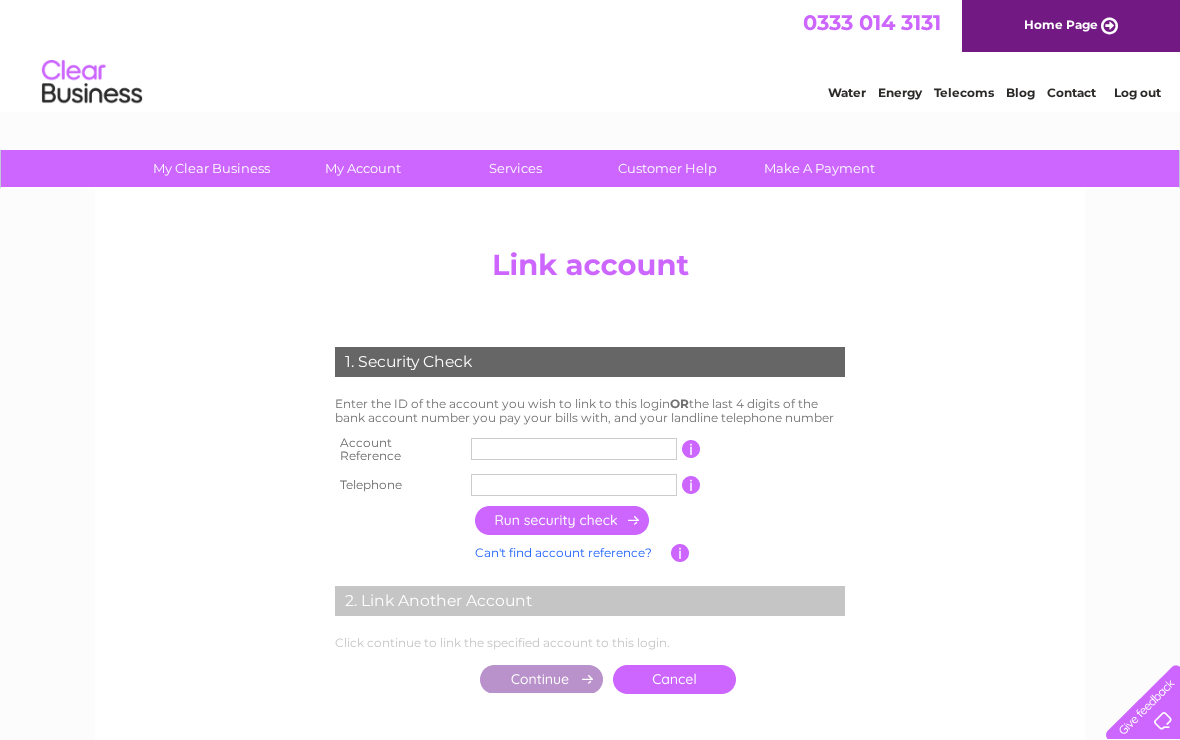 click at bounding box center (574, 449) 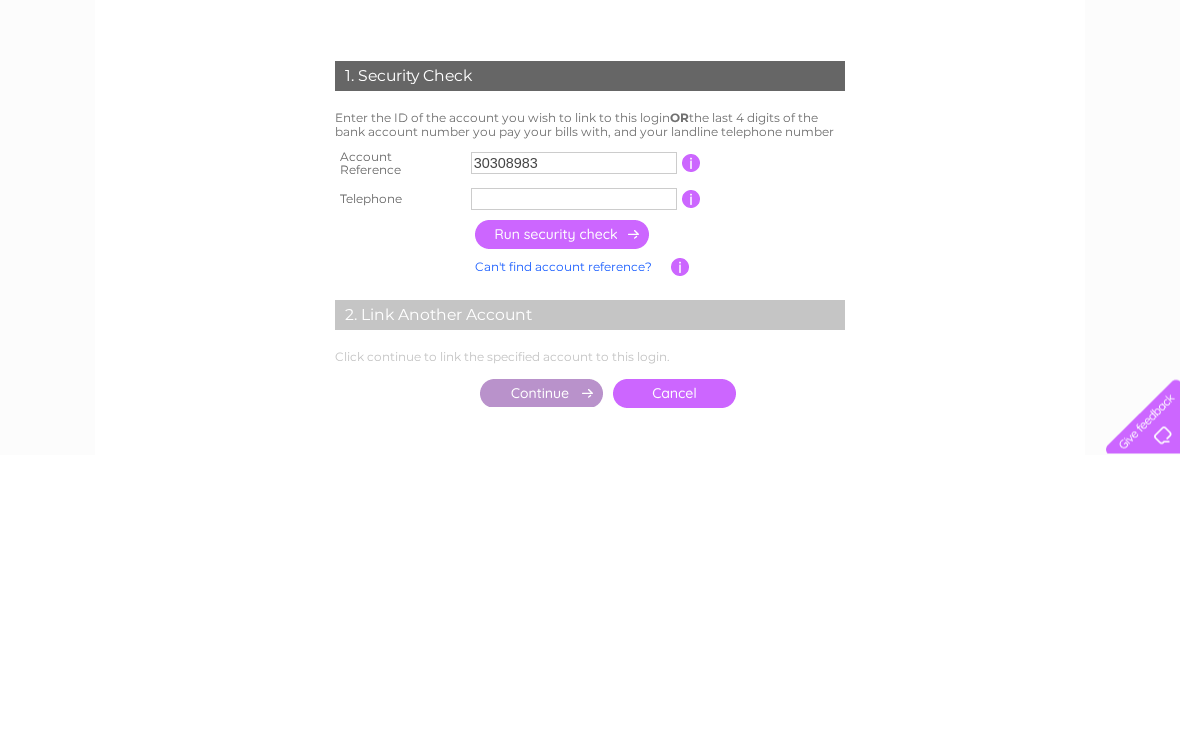 type on "30308983" 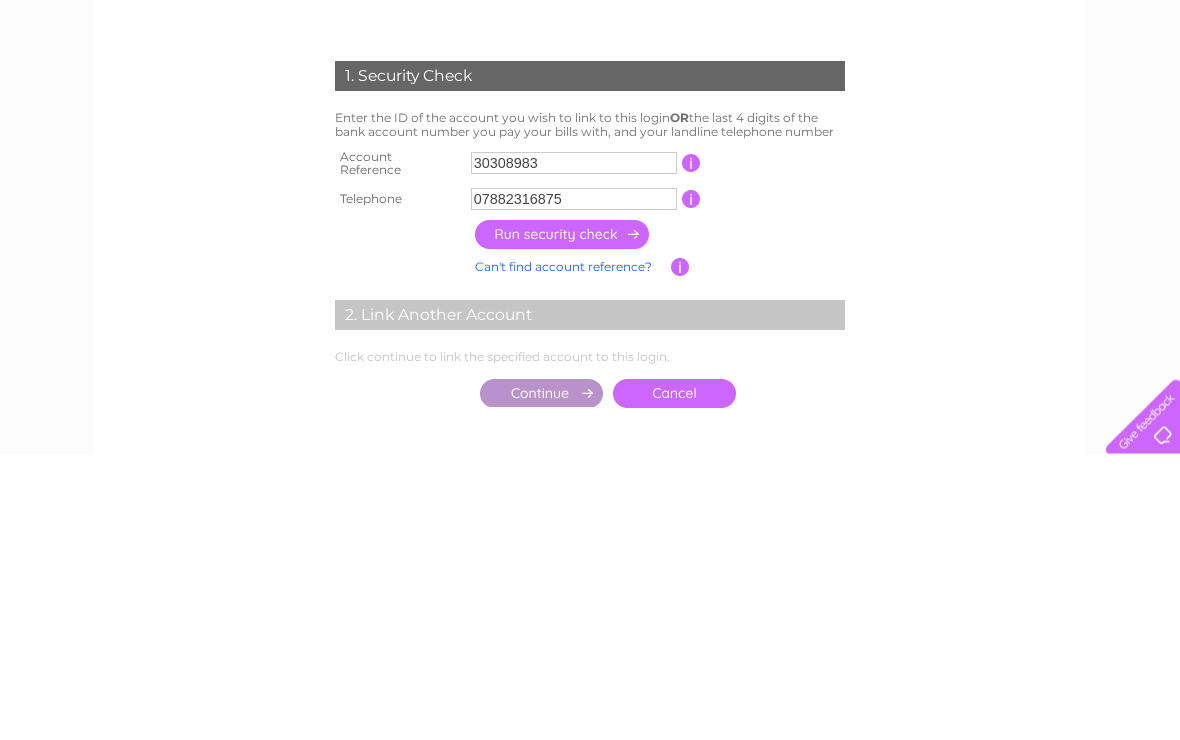 click at bounding box center [563, 520] 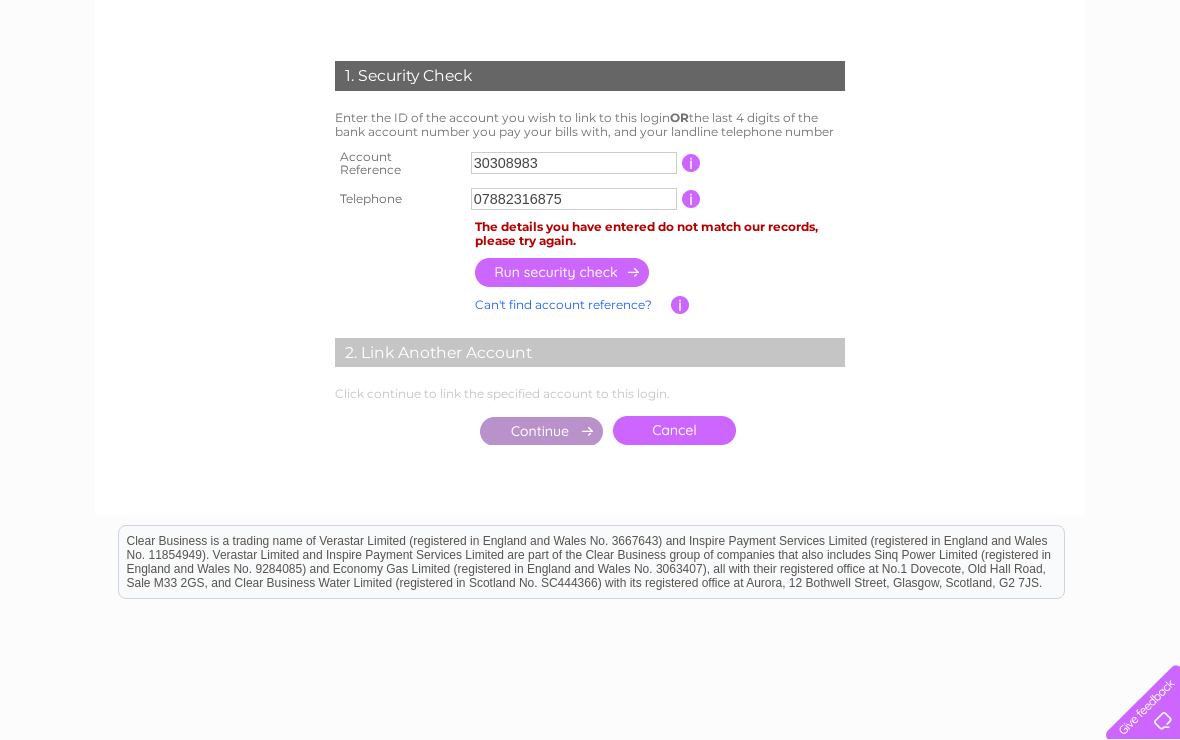 click on "07882316875" at bounding box center [574, 199] 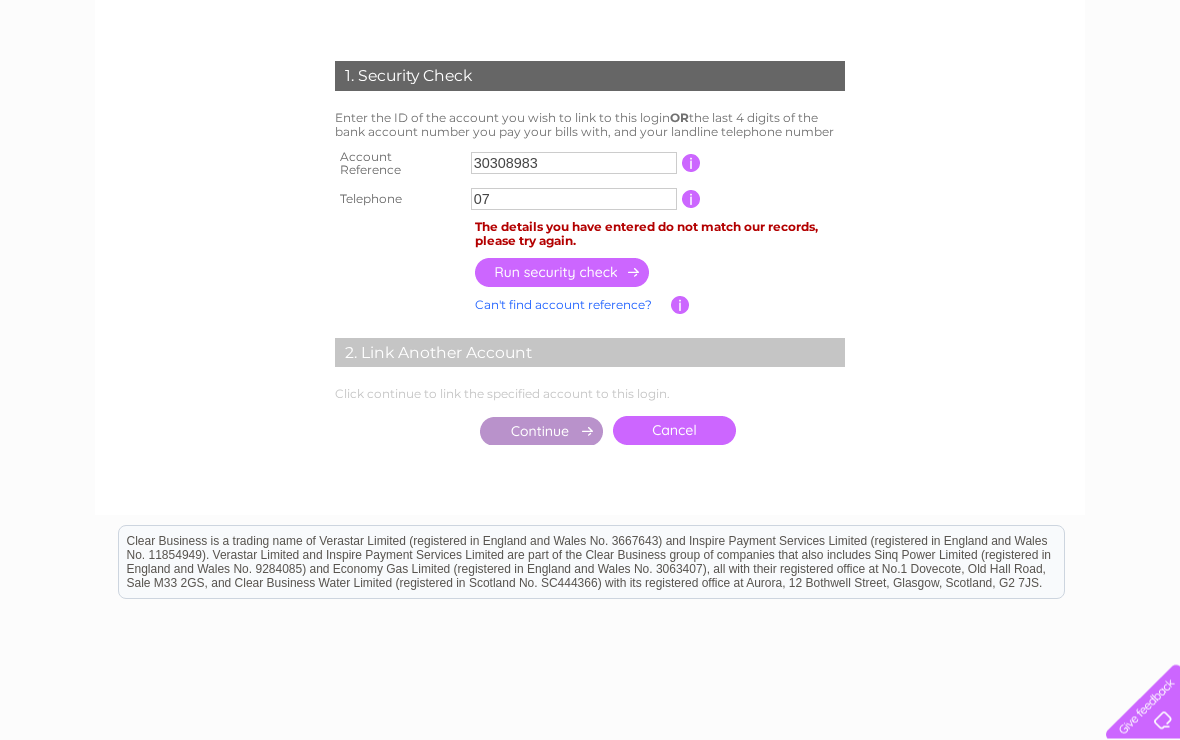 type on "0" 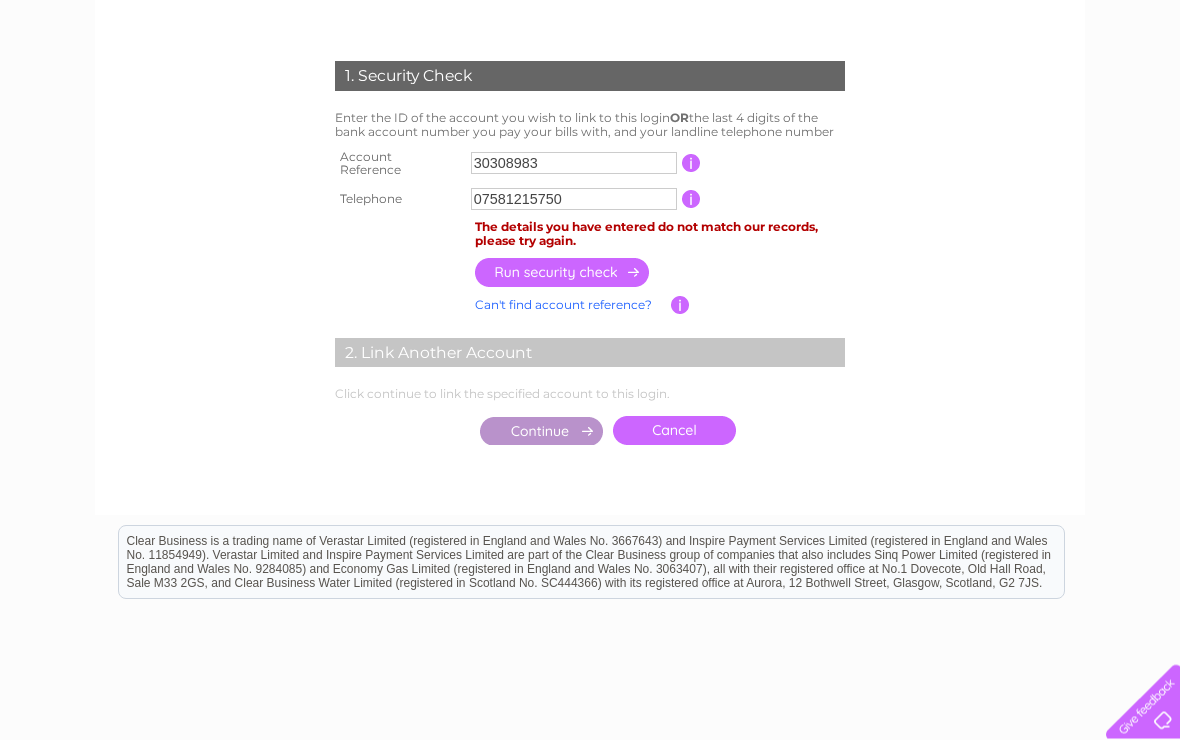 type on "07581215750" 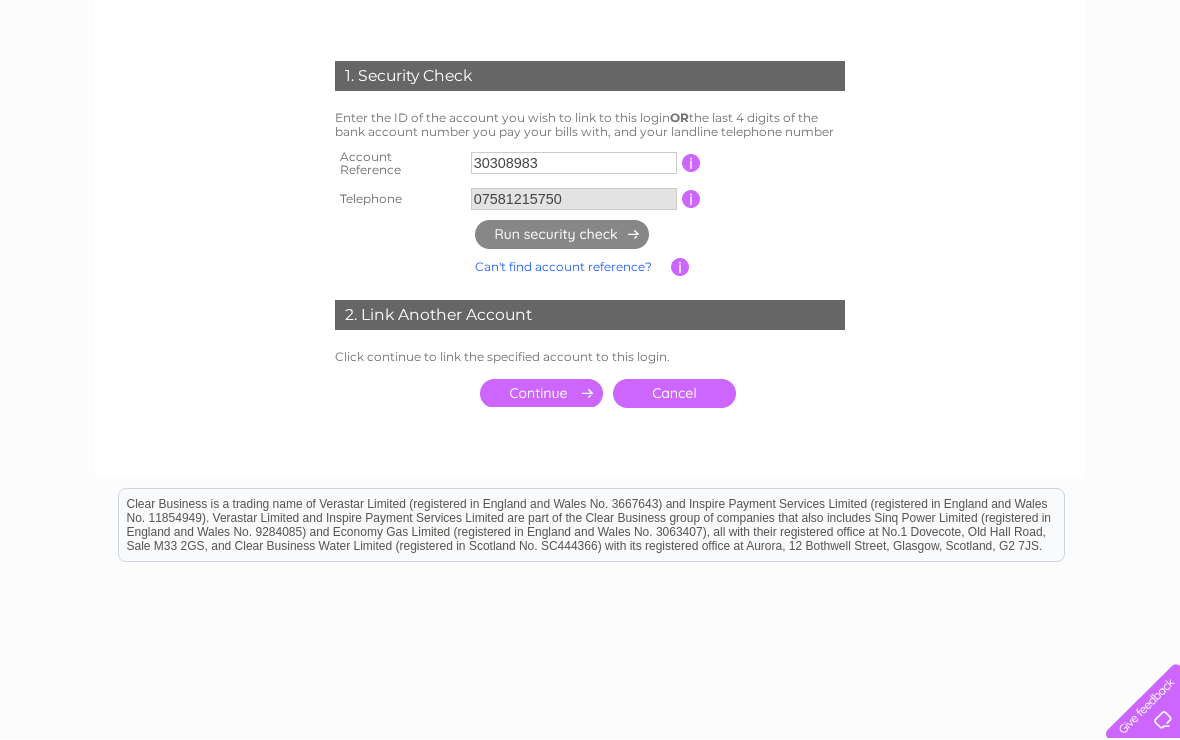 scroll, scrollTop: 286, scrollLeft: 0, axis: vertical 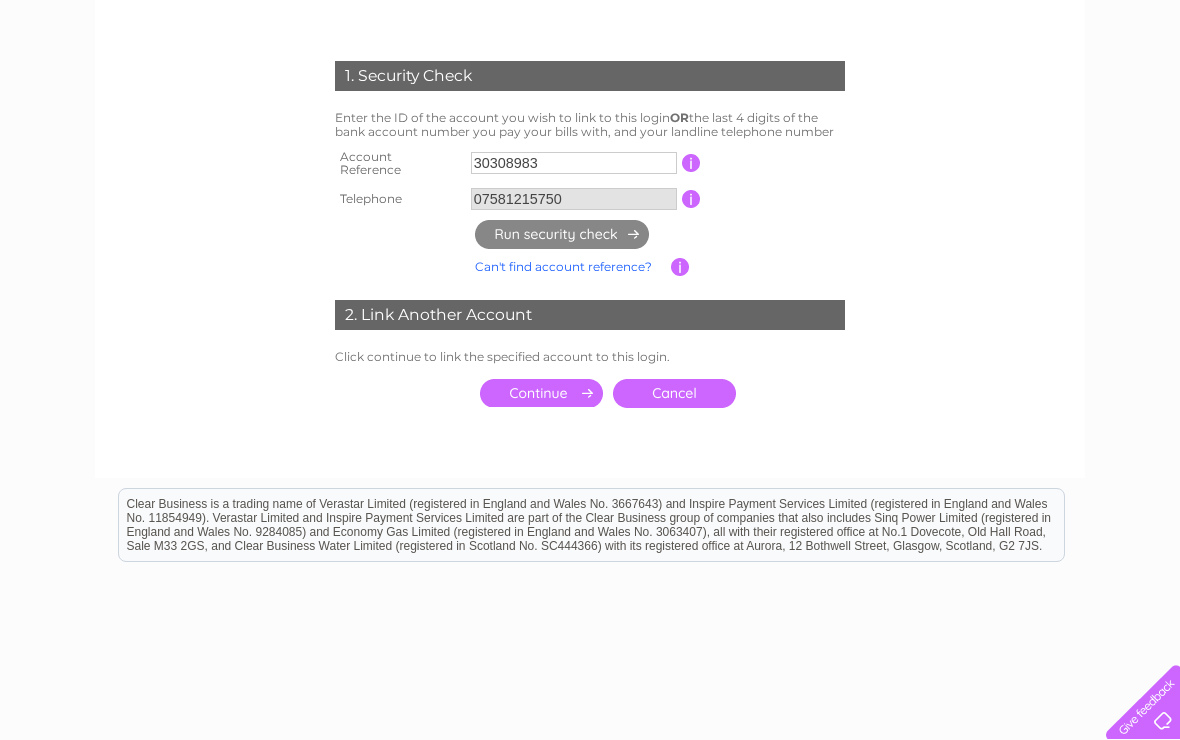 click at bounding box center [541, 393] 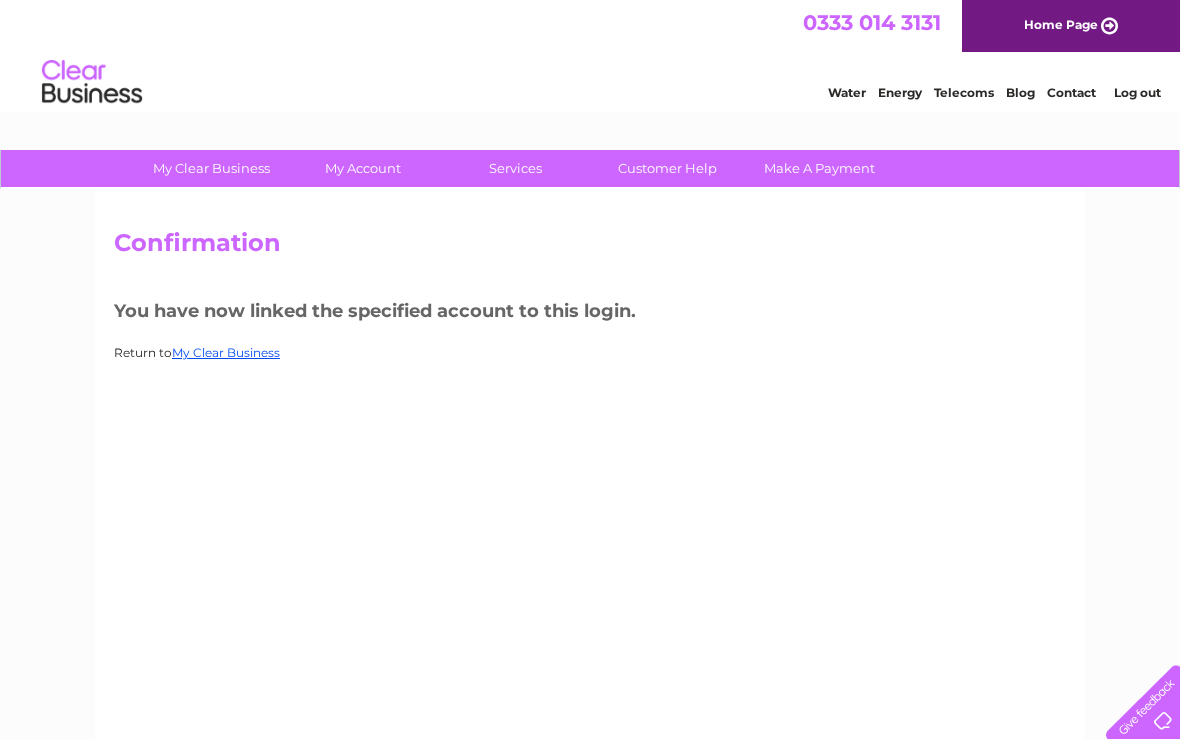 scroll, scrollTop: 0, scrollLeft: 0, axis: both 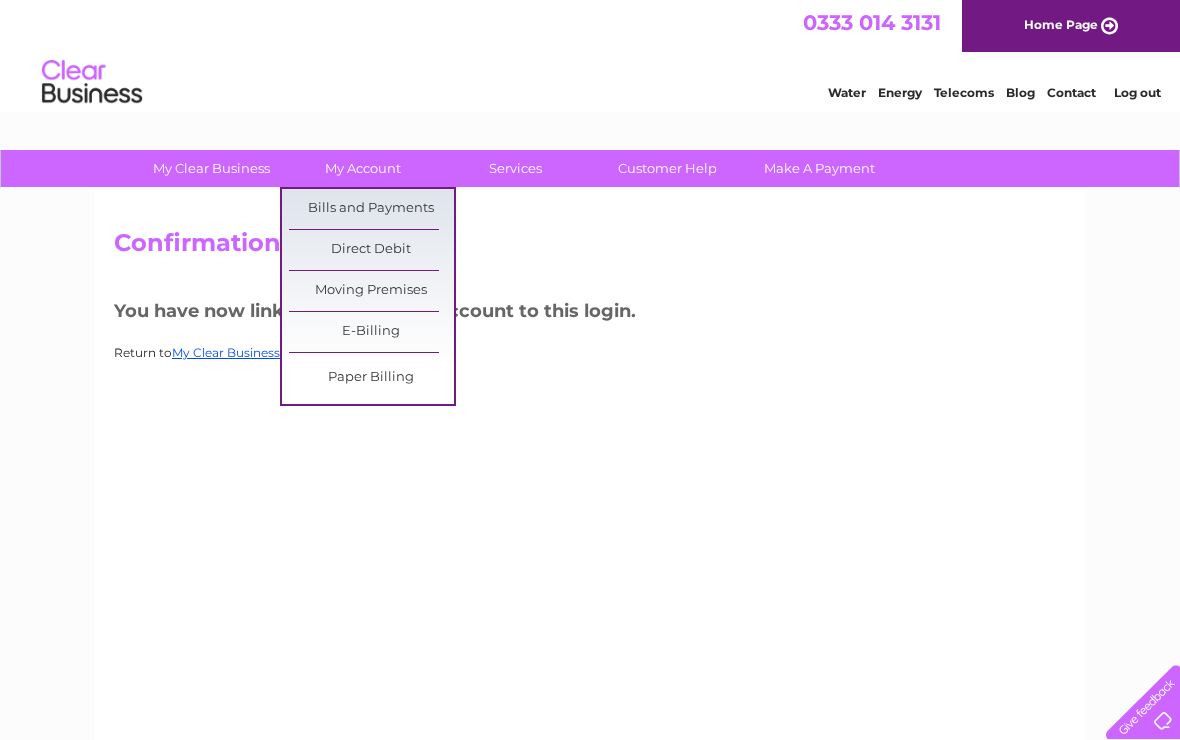 click on "Bills and Payments" at bounding box center (371, 209) 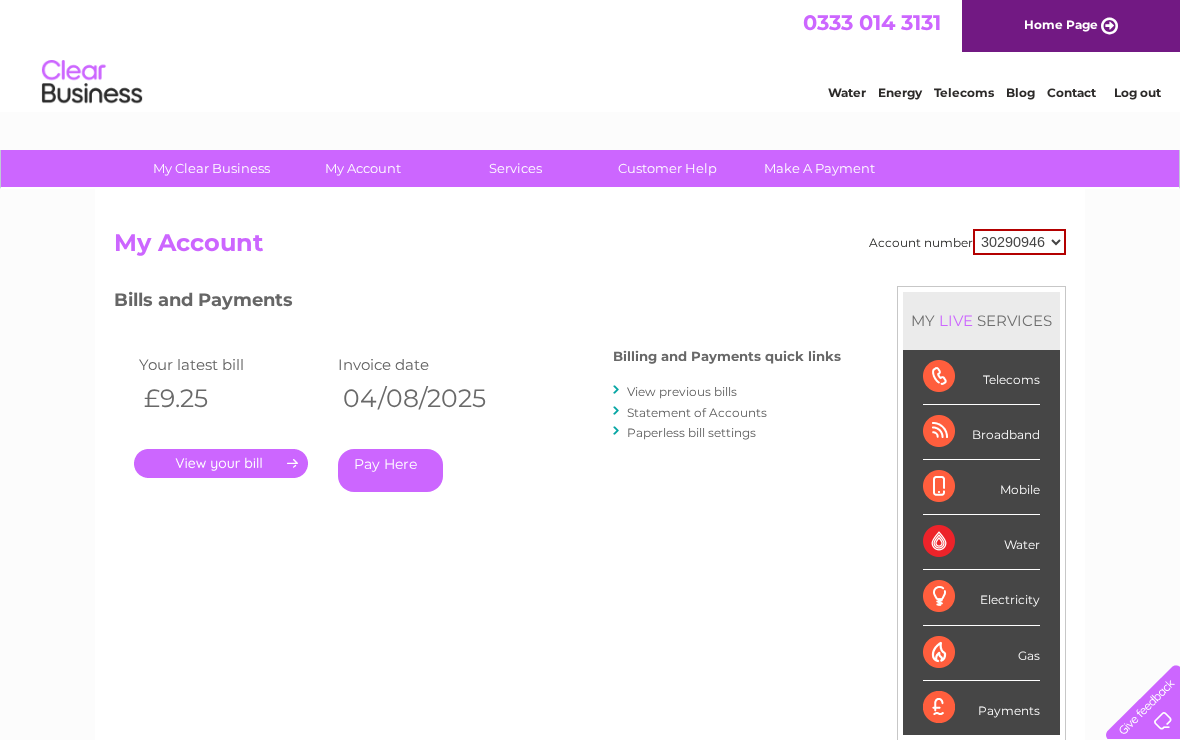 scroll, scrollTop: 0, scrollLeft: 0, axis: both 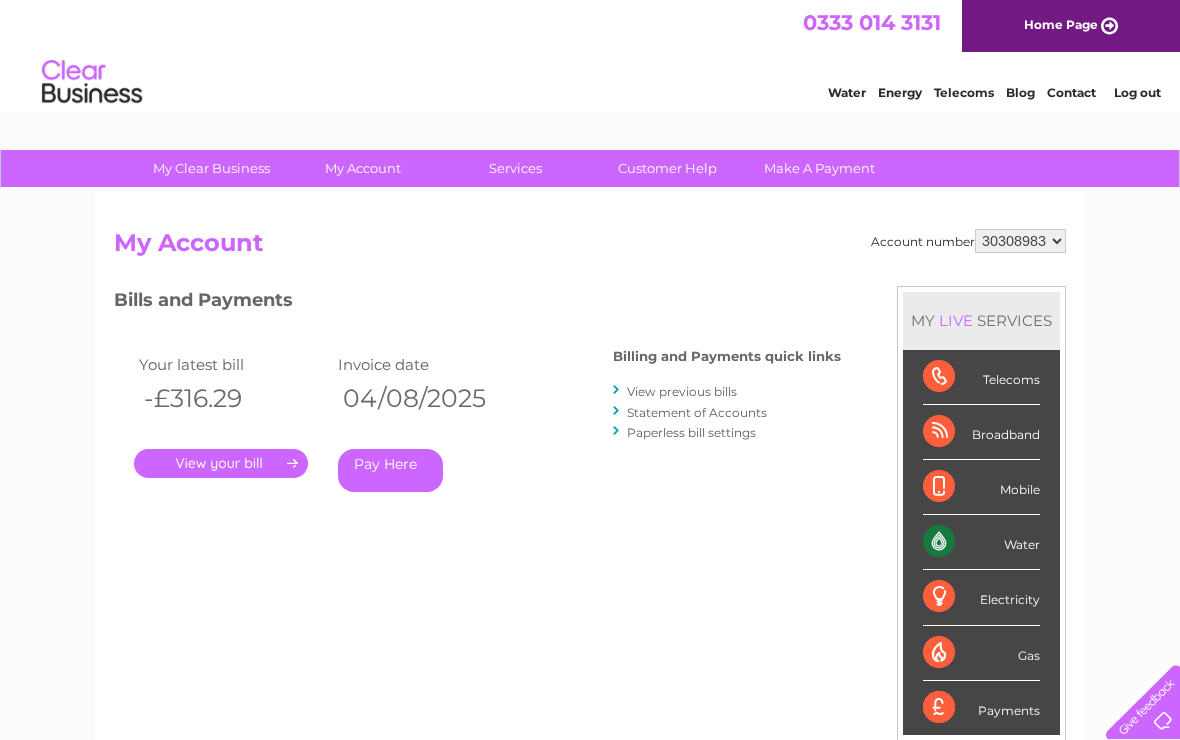 click on "View previous bills" at bounding box center [682, 391] 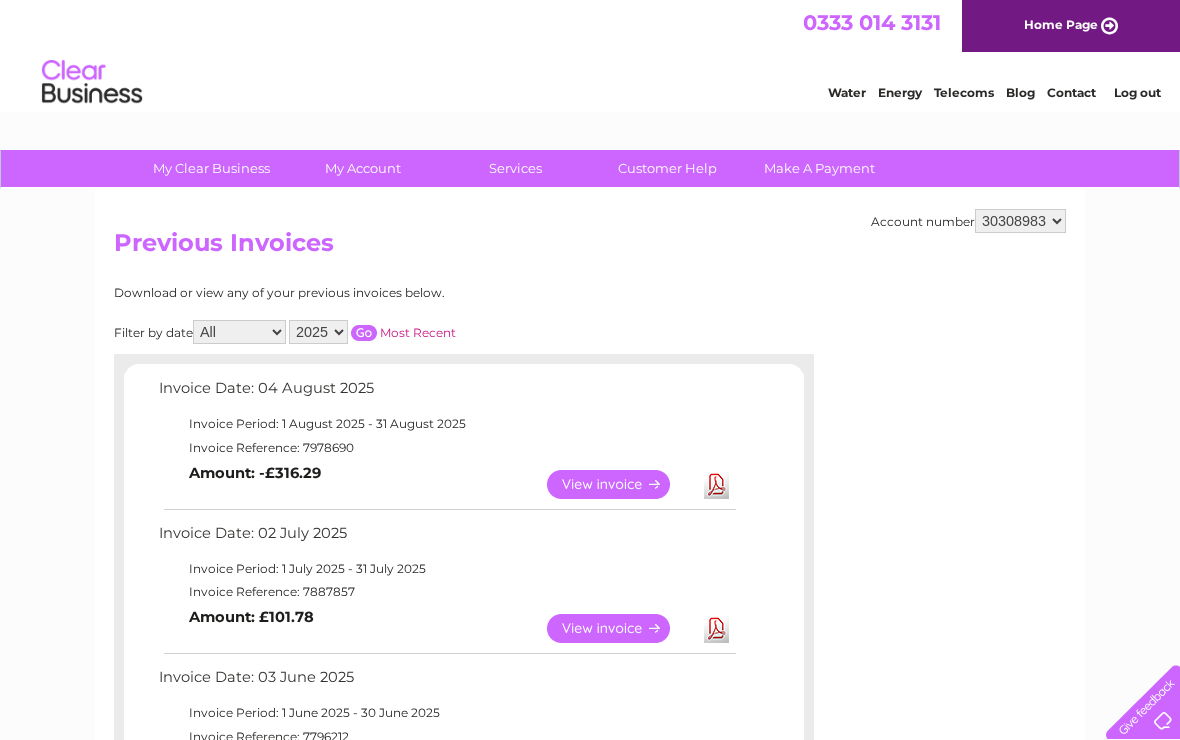 scroll, scrollTop: 0, scrollLeft: 0, axis: both 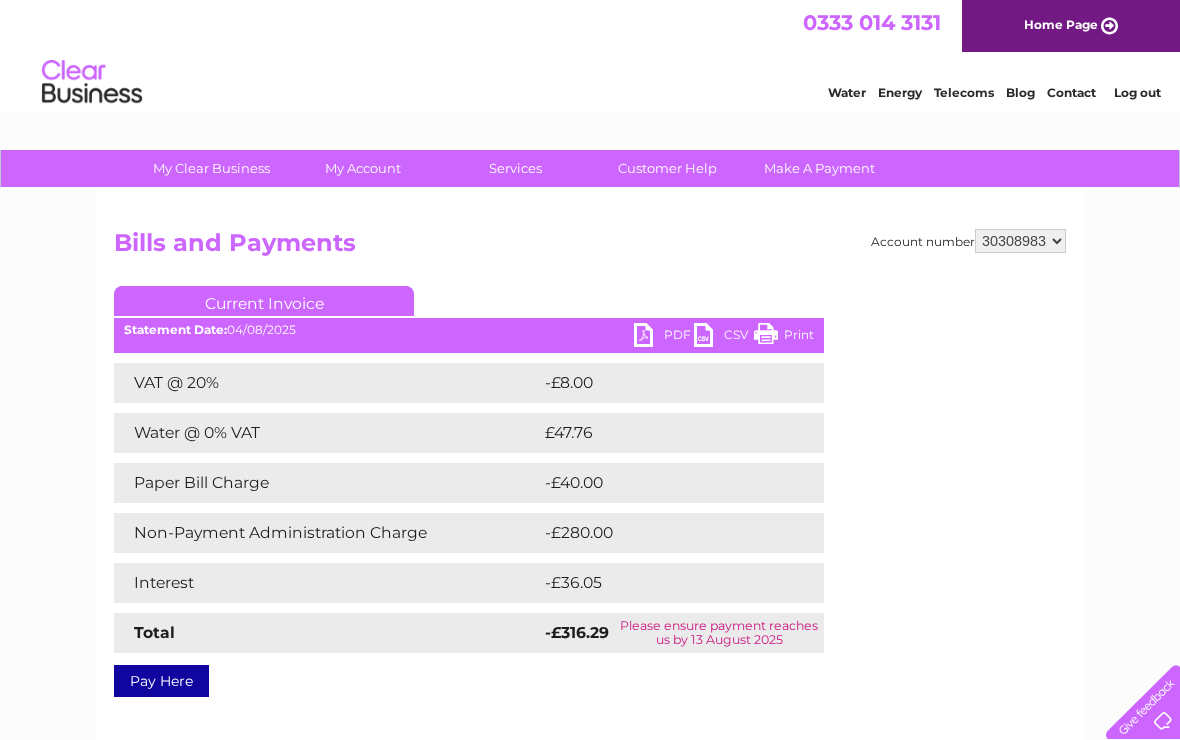 click on "PDF" at bounding box center [664, 337] 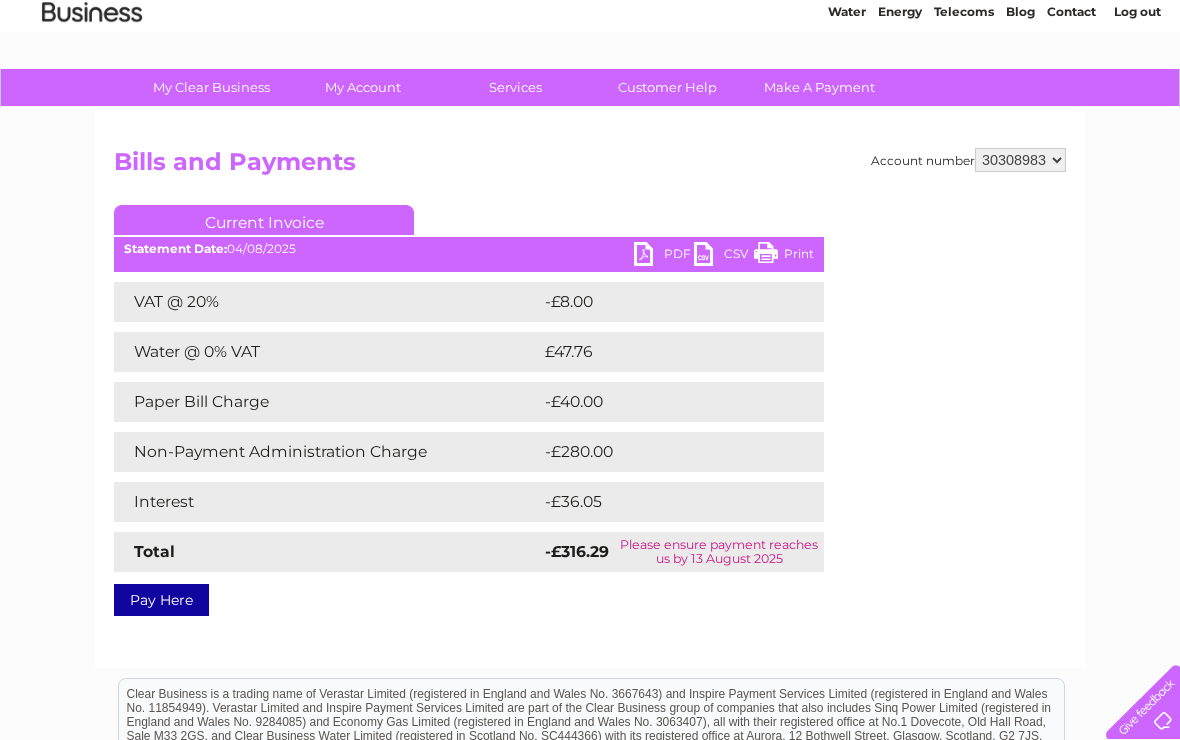 scroll, scrollTop: 0, scrollLeft: 0, axis: both 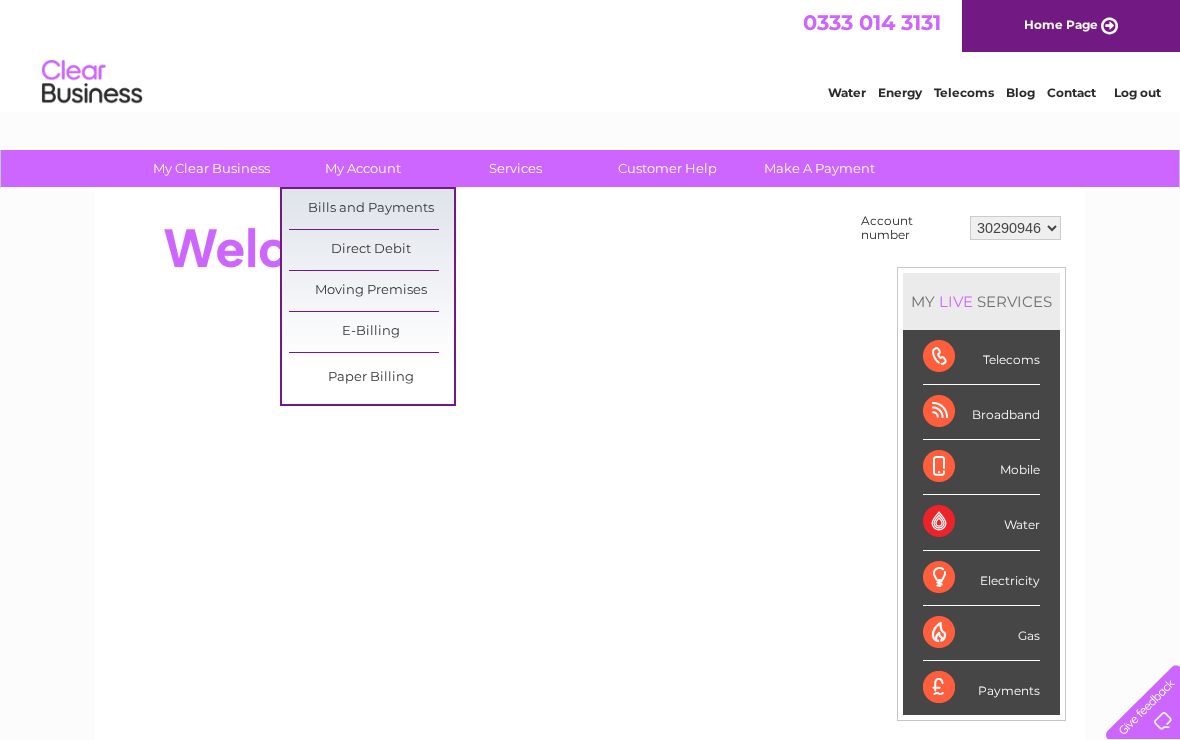click on "Bills and Payments" at bounding box center (371, 209) 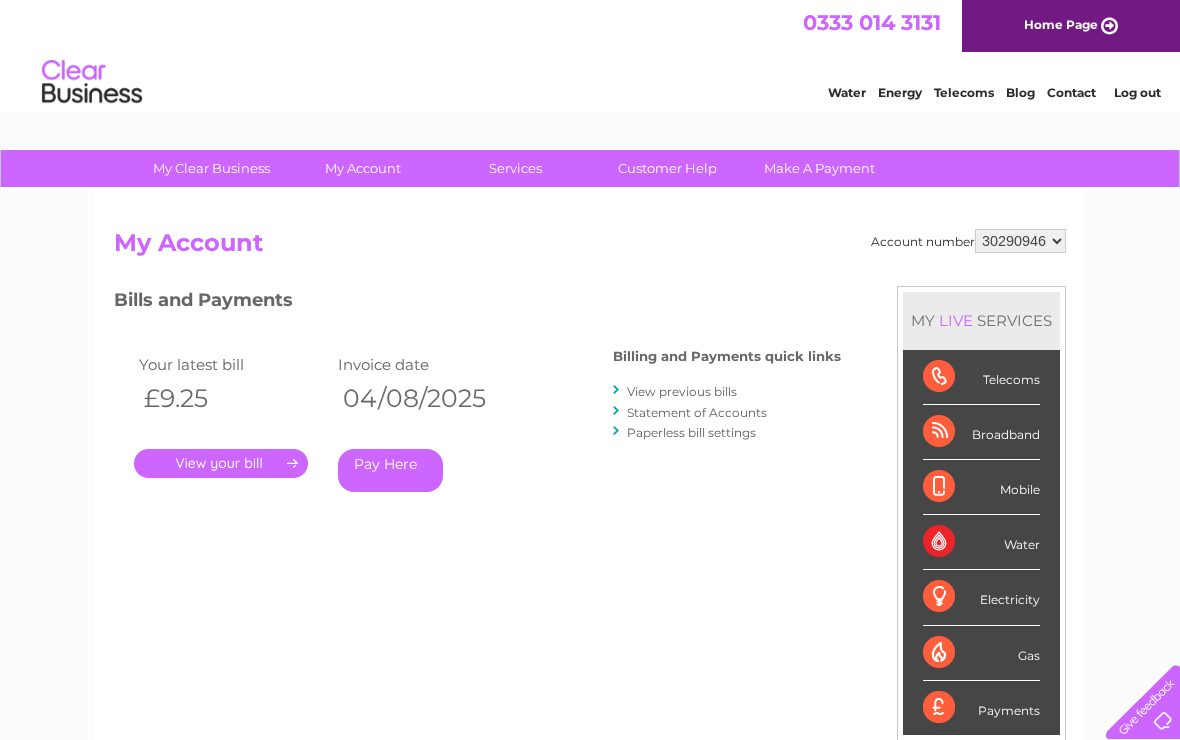 scroll, scrollTop: 0, scrollLeft: 0, axis: both 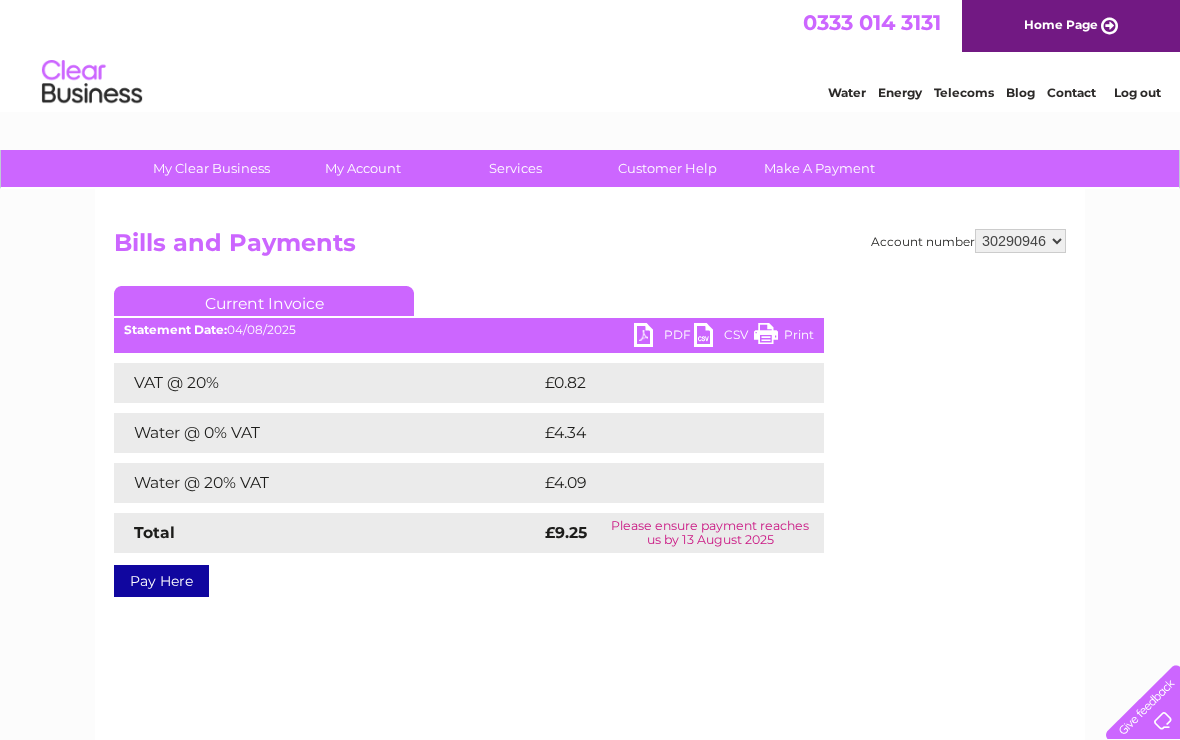 click on "PDF" at bounding box center (664, 337) 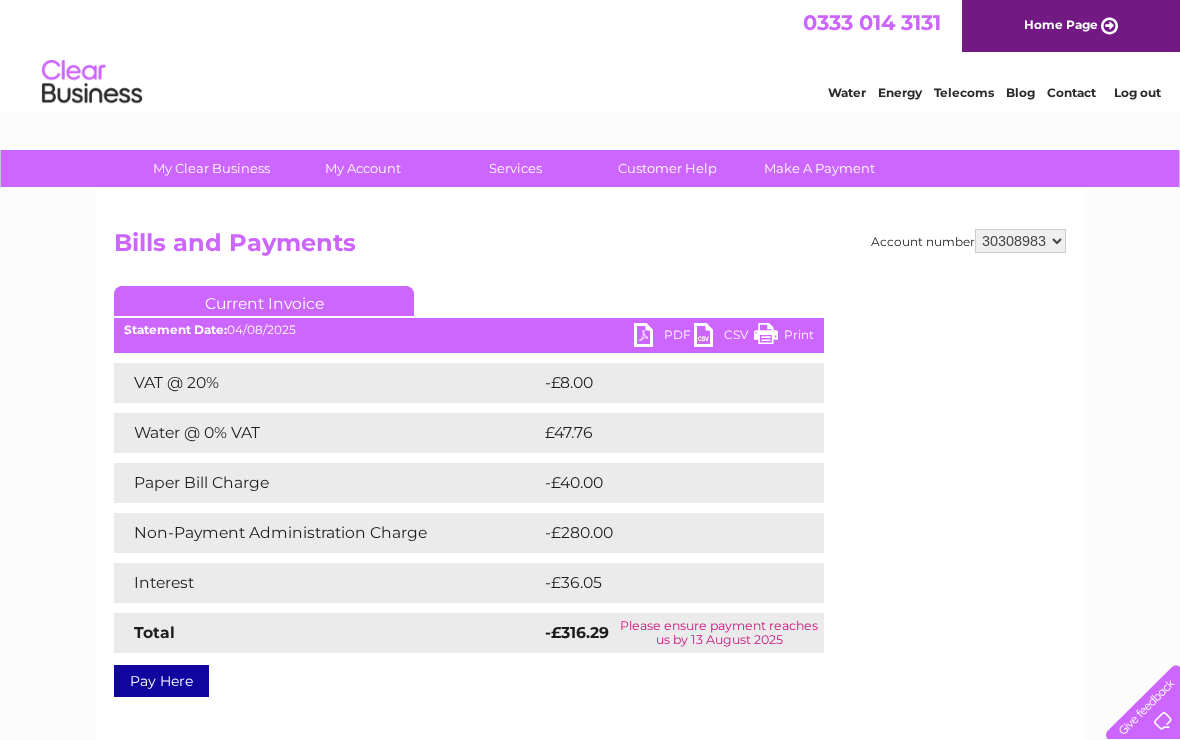 scroll, scrollTop: 0, scrollLeft: 0, axis: both 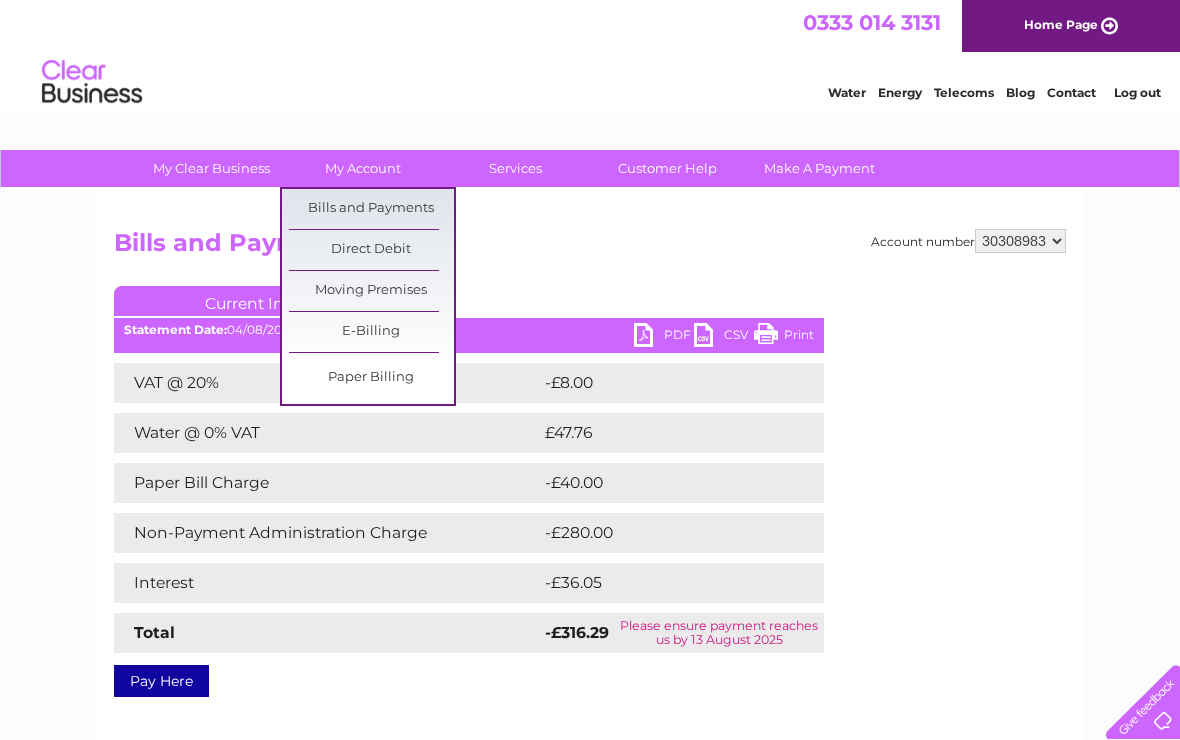 click on "Bills and Payments" at bounding box center [371, 209] 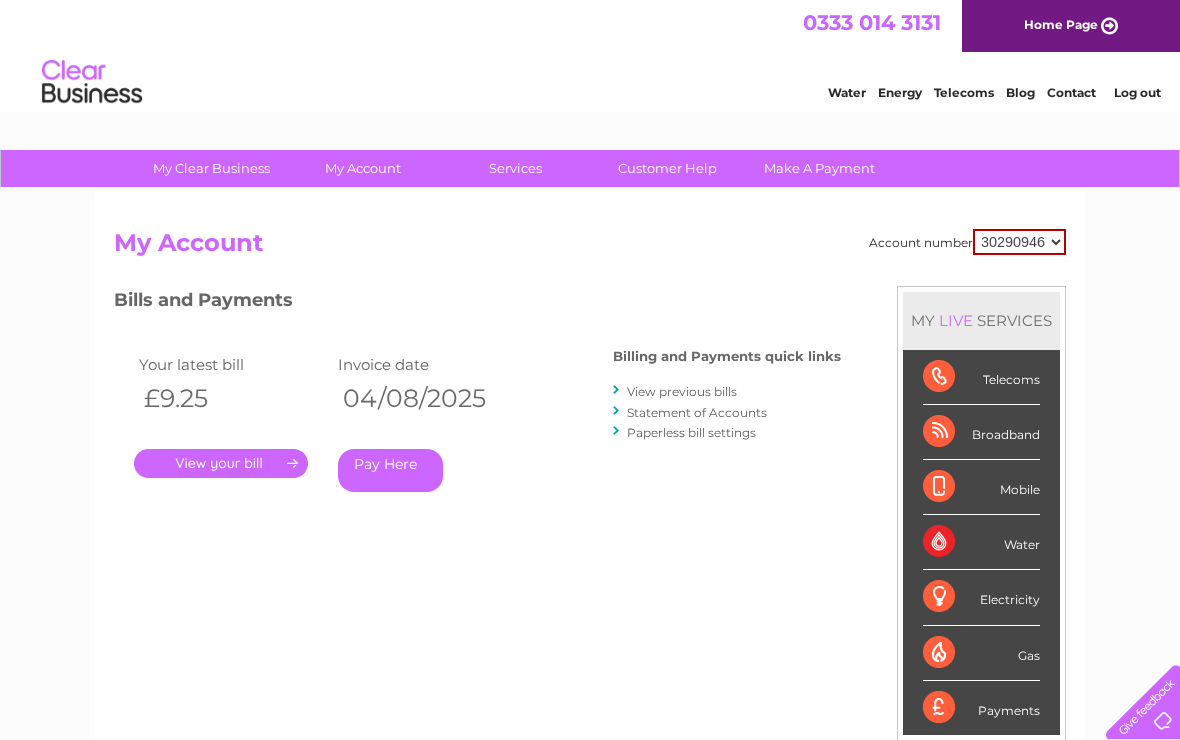 scroll, scrollTop: 0, scrollLeft: 0, axis: both 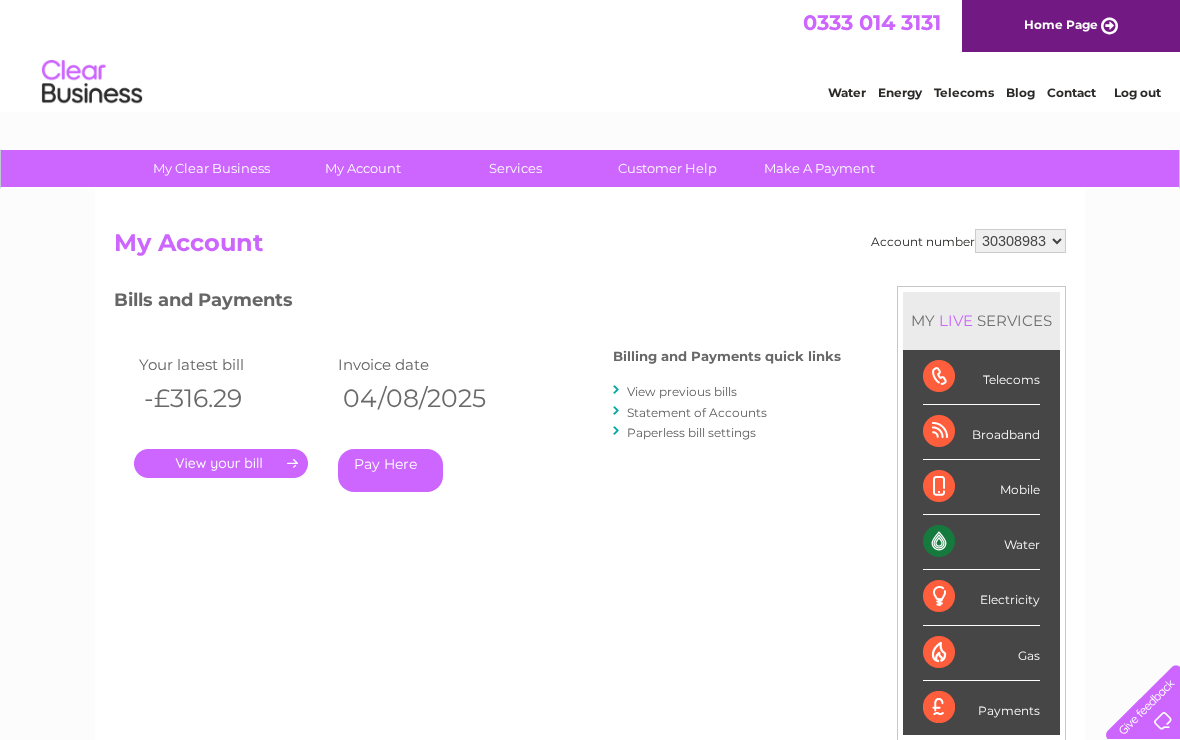 click on "." at bounding box center [221, 463] 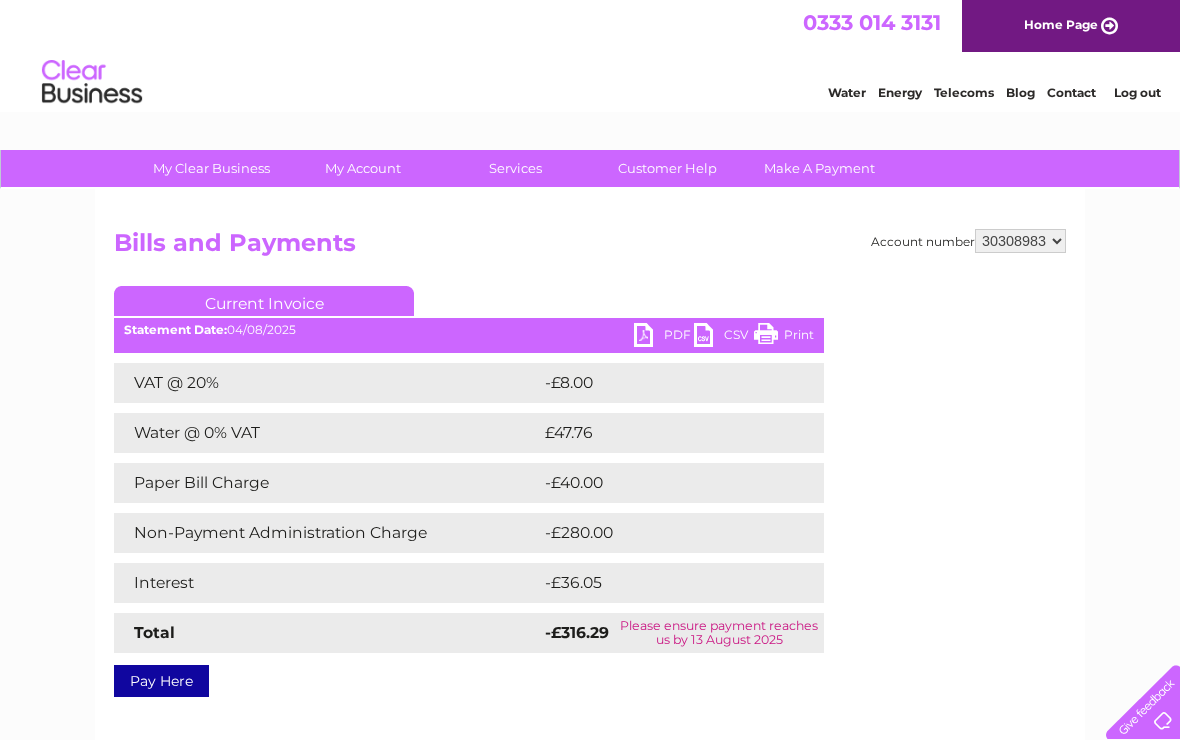 scroll, scrollTop: 0, scrollLeft: 0, axis: both 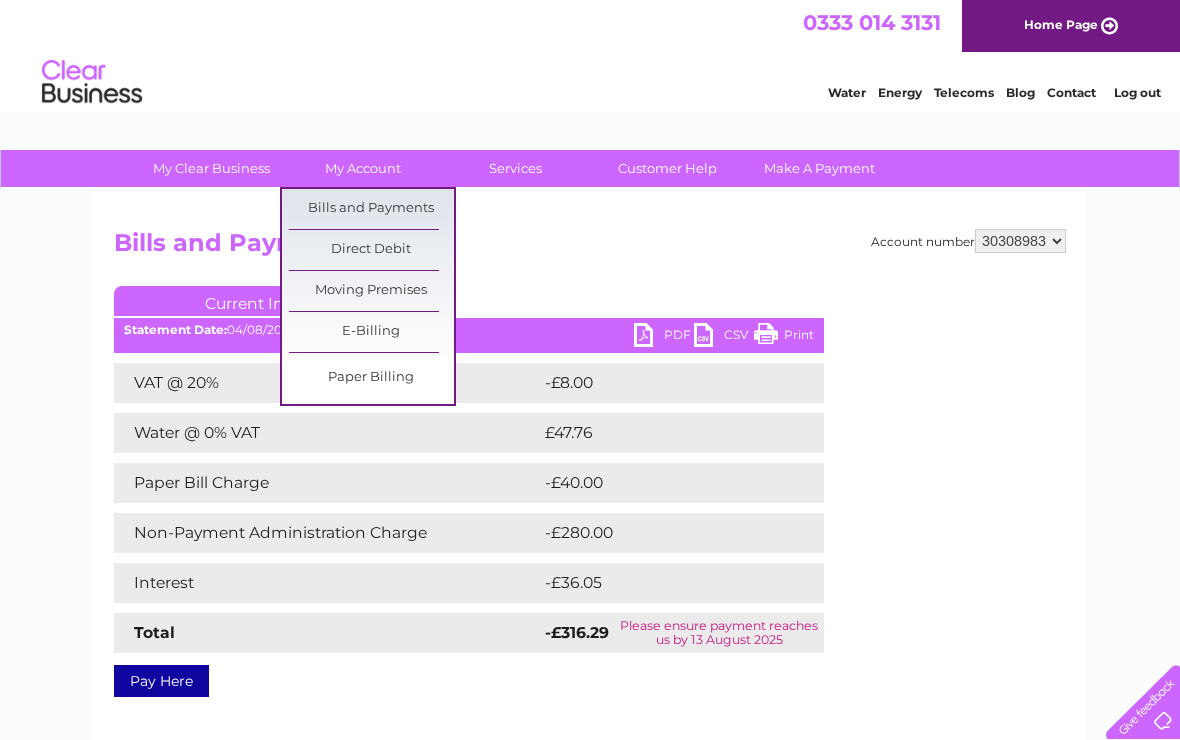 click on "Bills and Payments" at bounding box center (371, 209) 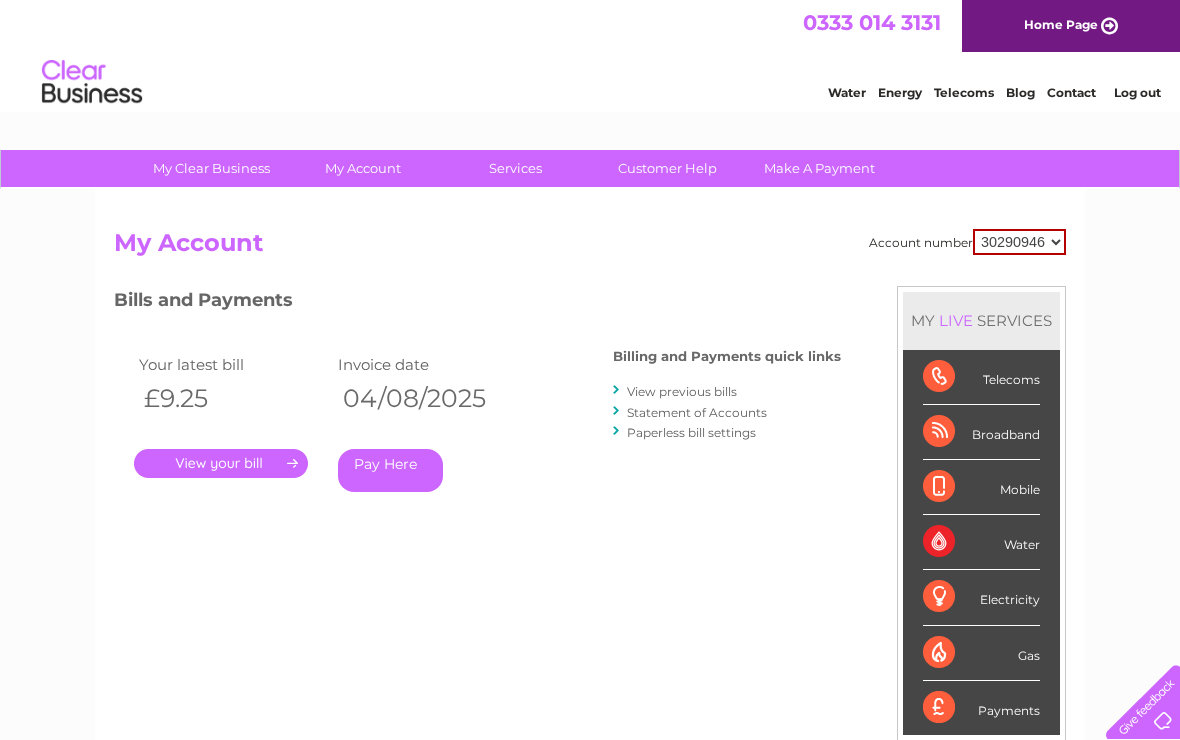 scroll, scrollTop: 0, scrollLeft: 0, axis: both 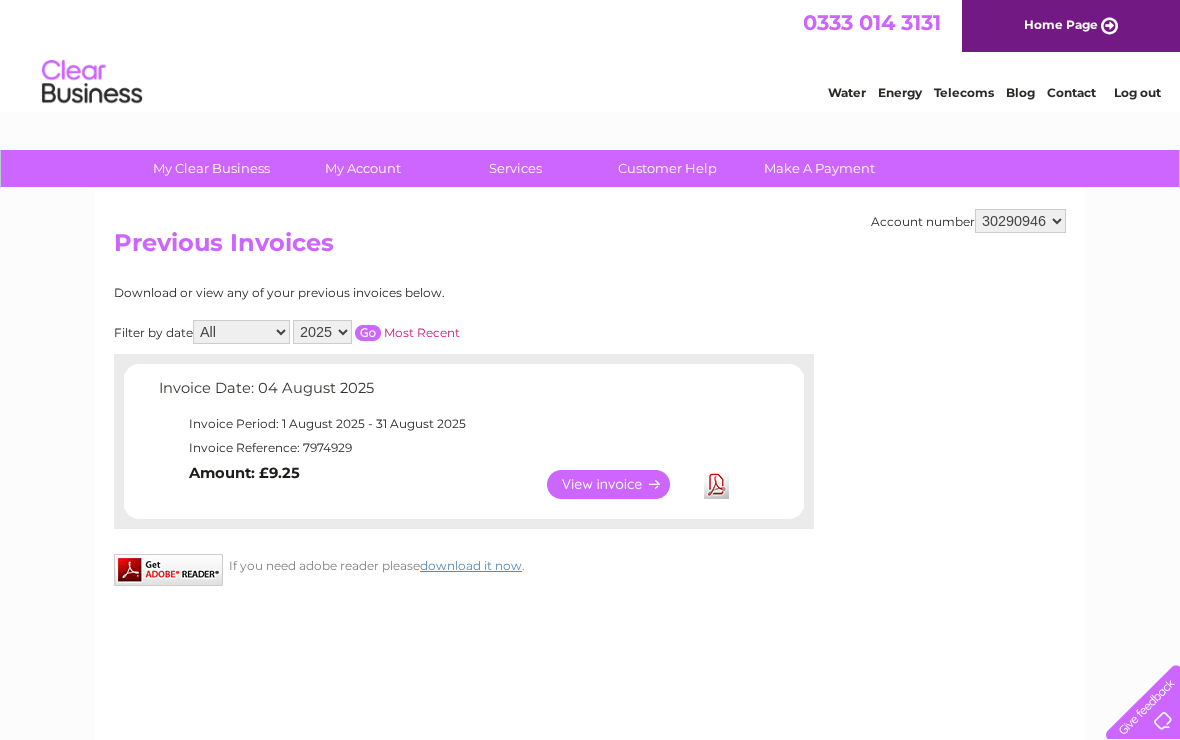 click on "2025
2024" at bounding box center [322, 332] 